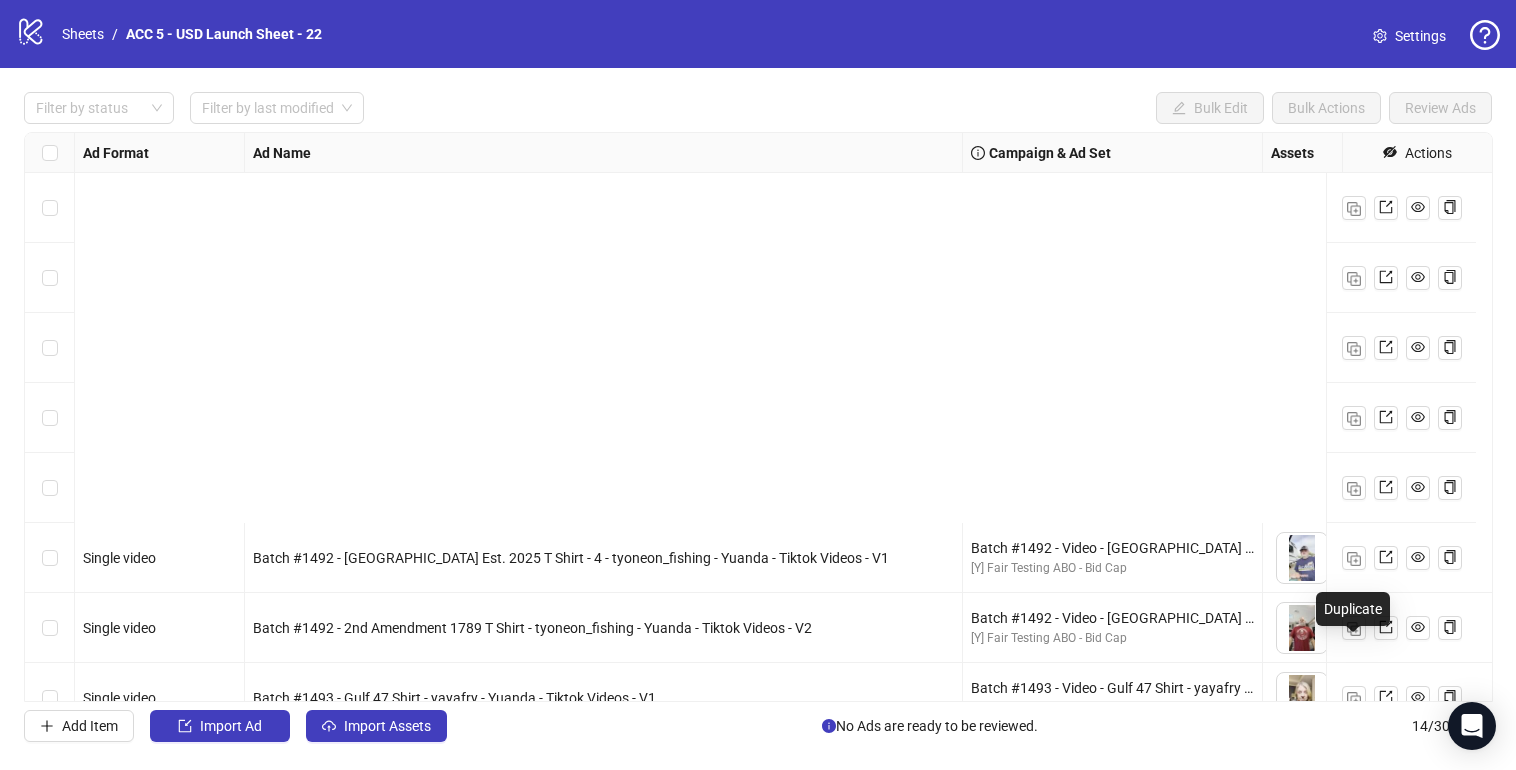 scroll, scrollTop: 0, scrollLeft: 0, axis: both 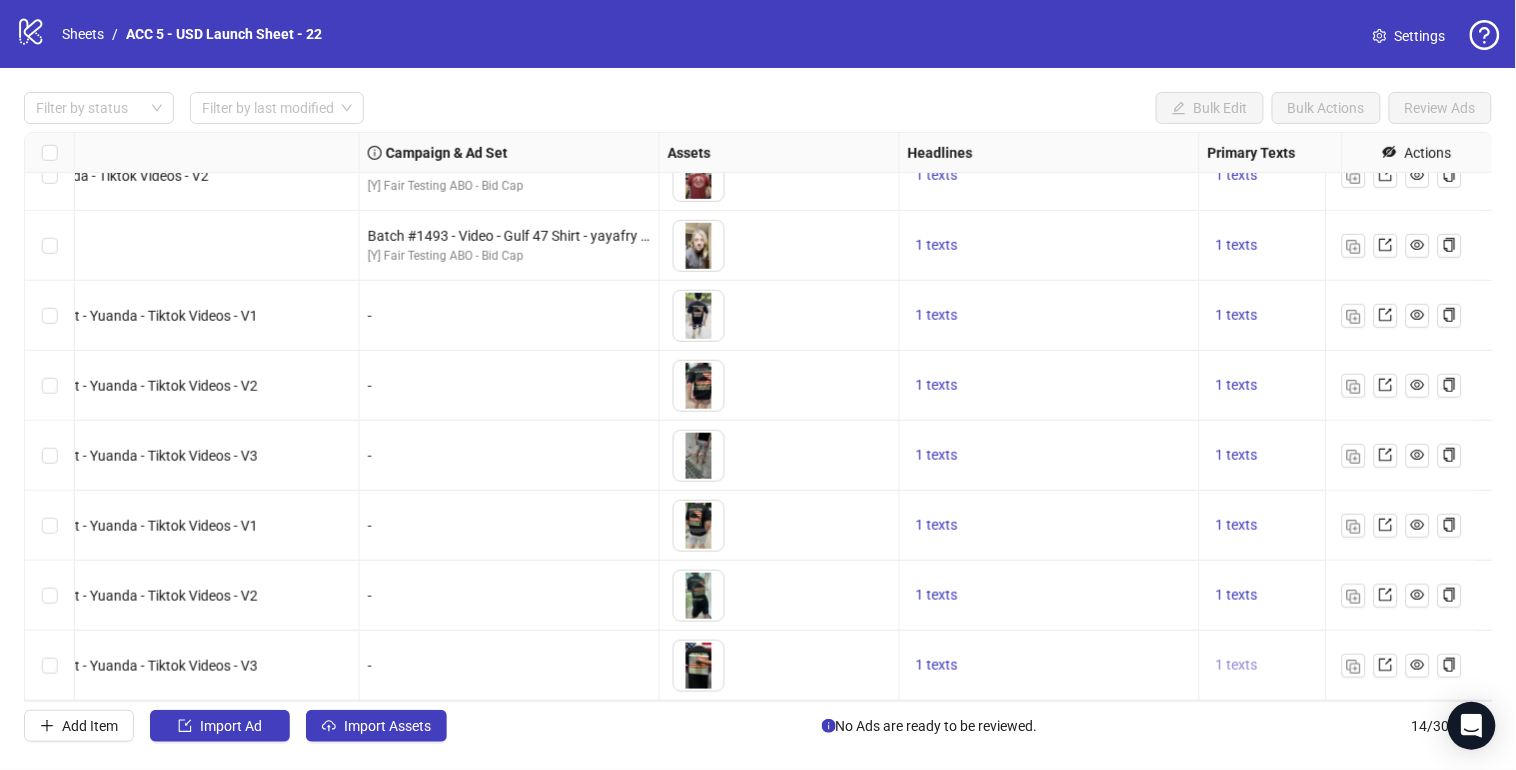 click on "1 texts" at bounding box center (1237, 665) 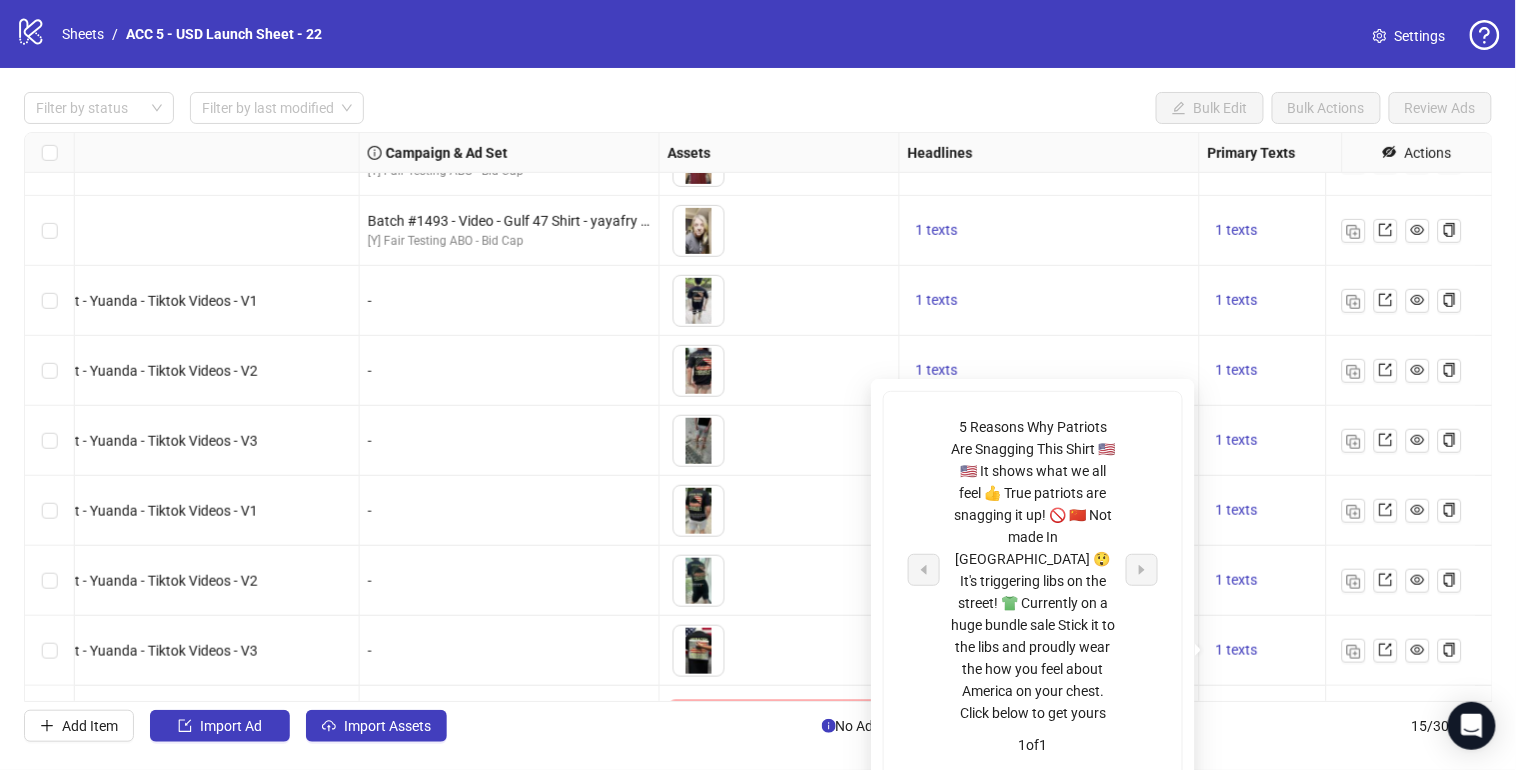 click on "1 texts" at bounding box center [1050, 231] 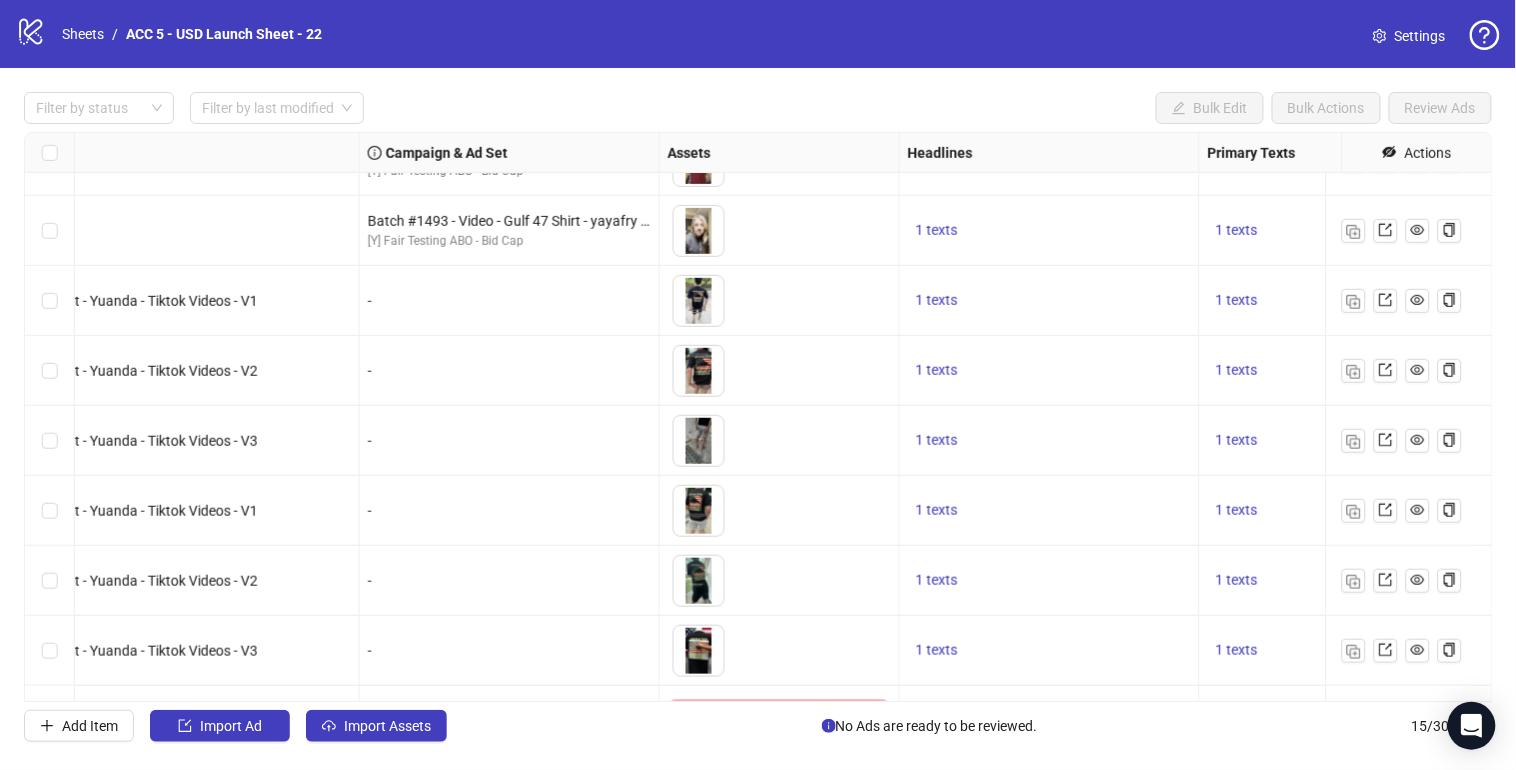 scroll, scrollTop: 537, scrollLeft: 603, axis: both 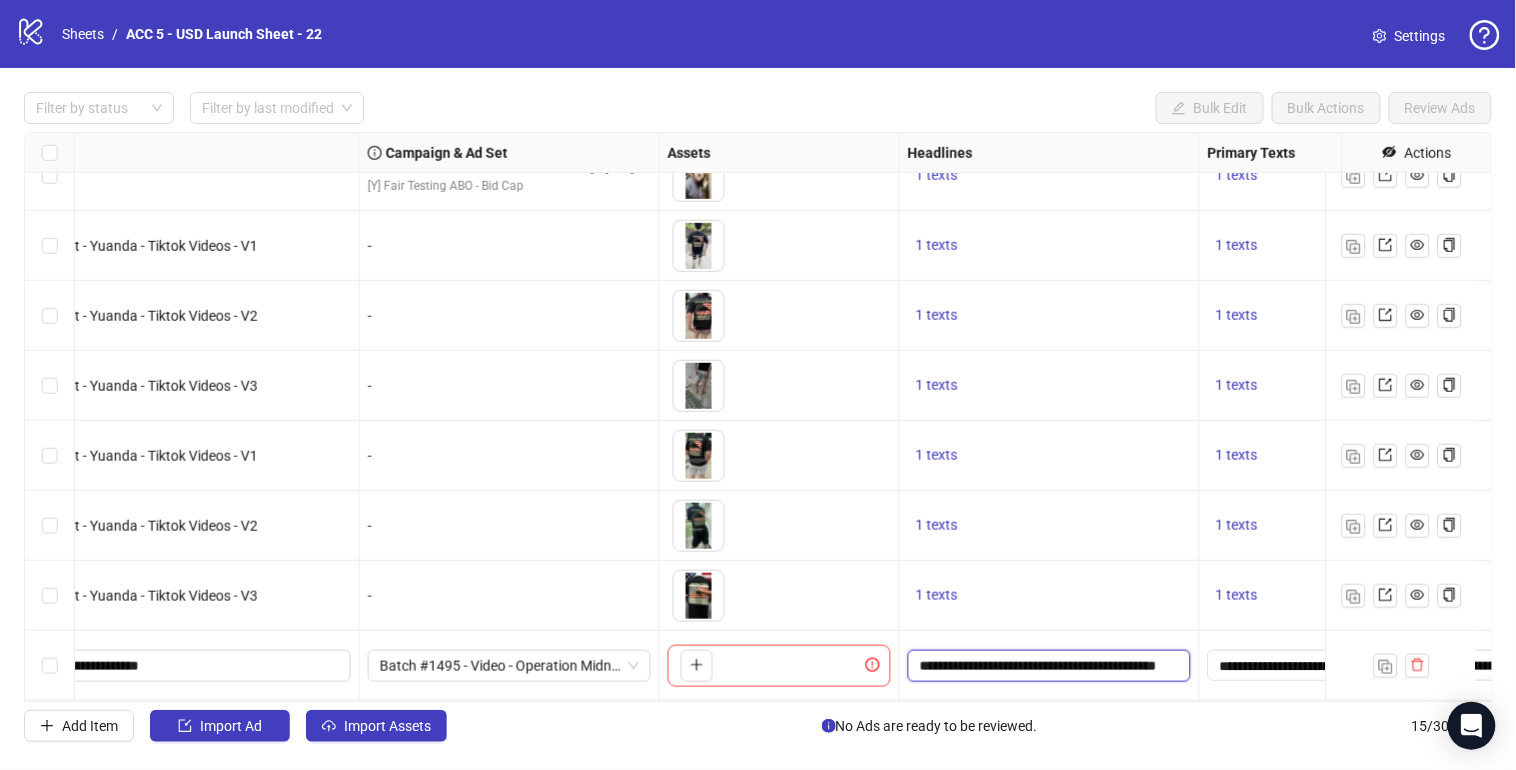 click on "**********" at bounding box center [1047, 666] 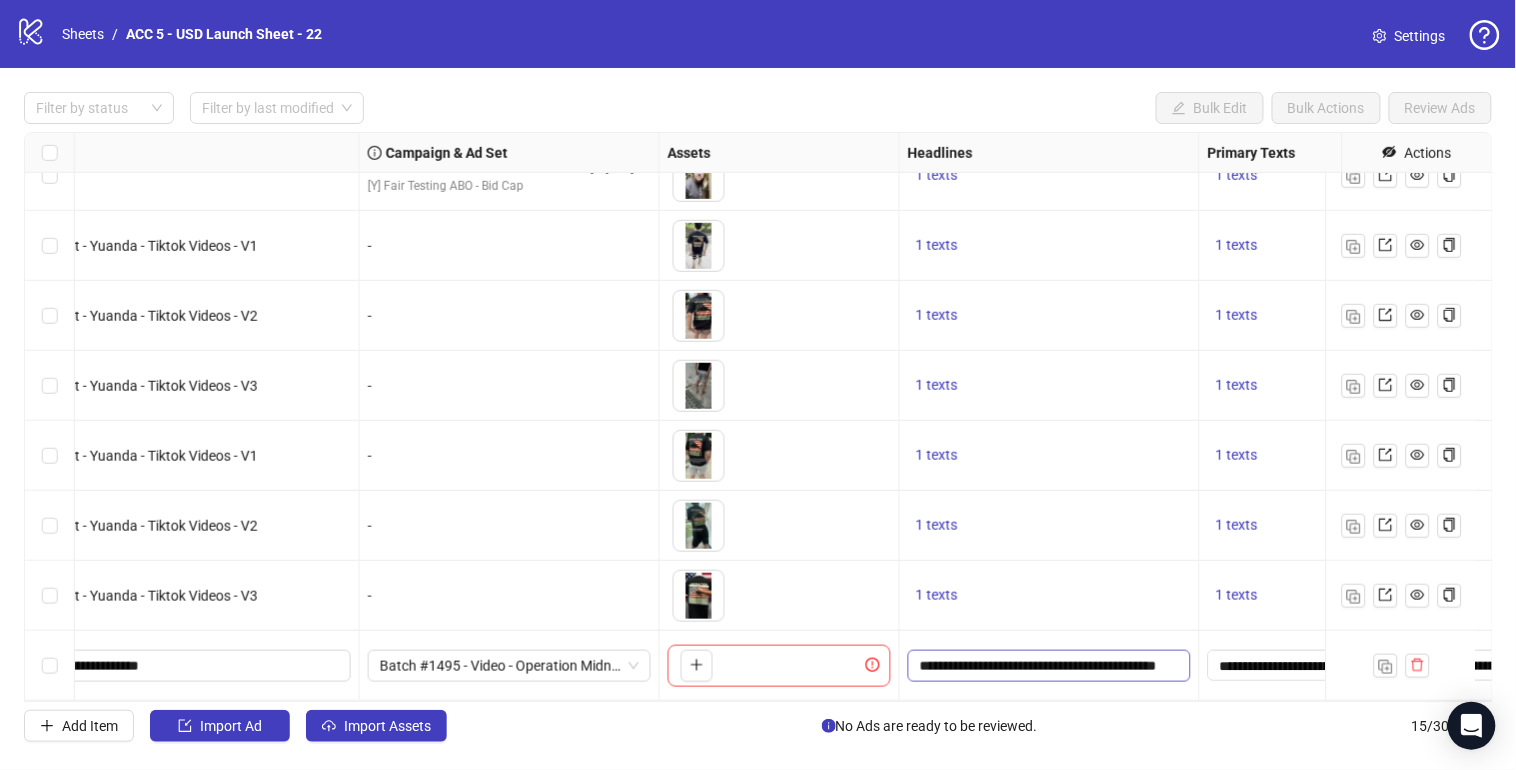 scroll, scrollTop: 0, scrollLeft: 3, axis: horizontal 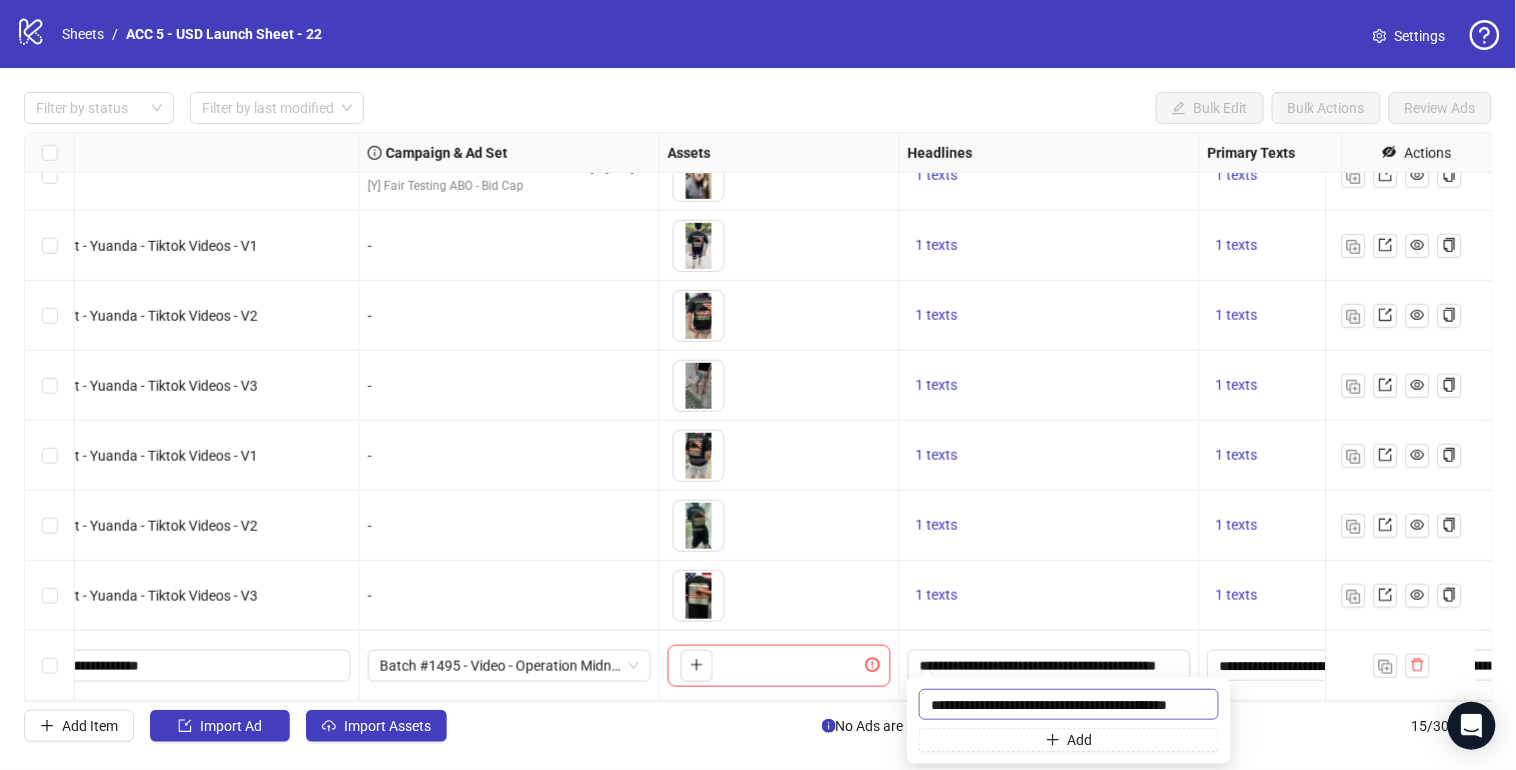 click on "**********" at bounding box center [1069, 704] 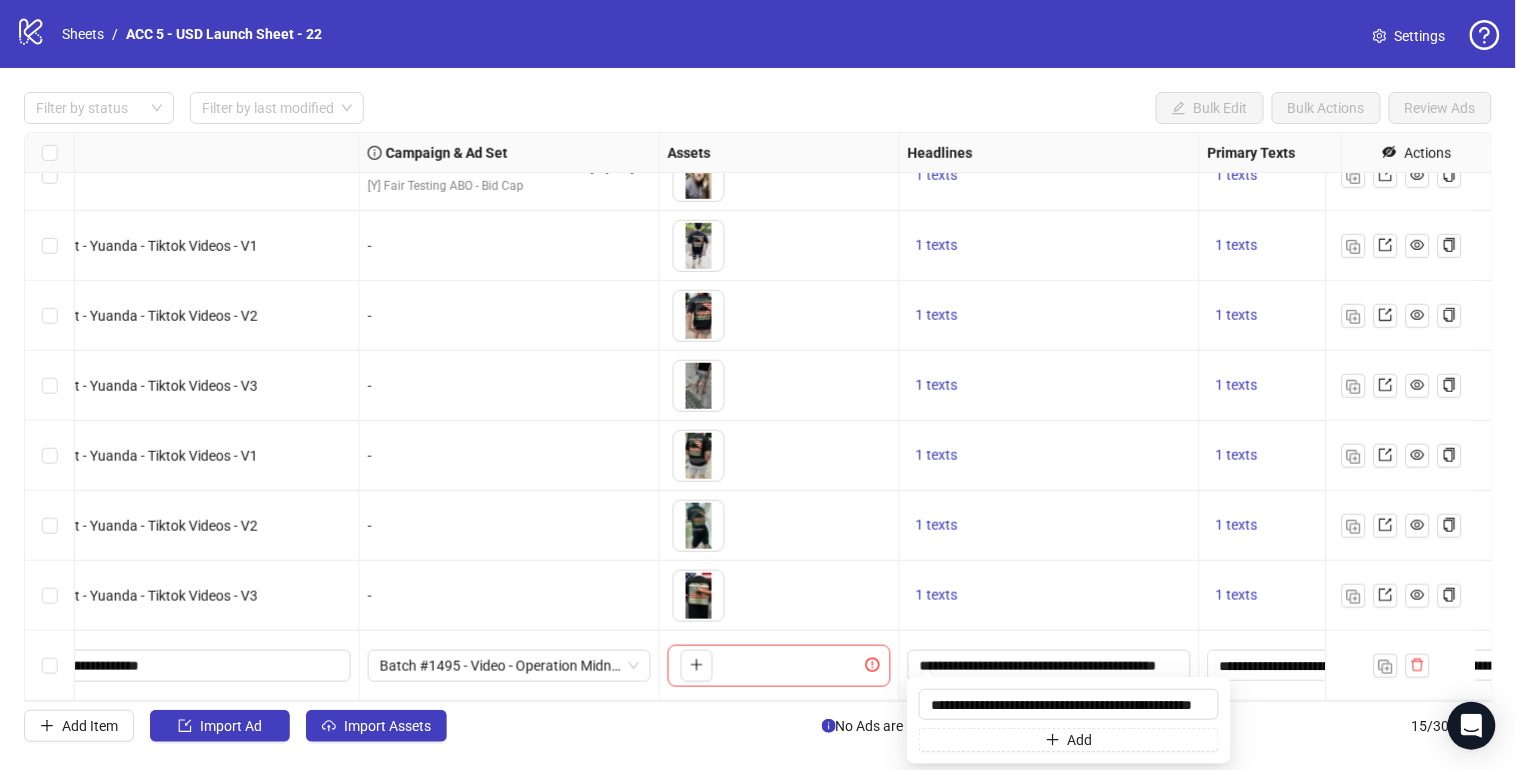 type on "**********" 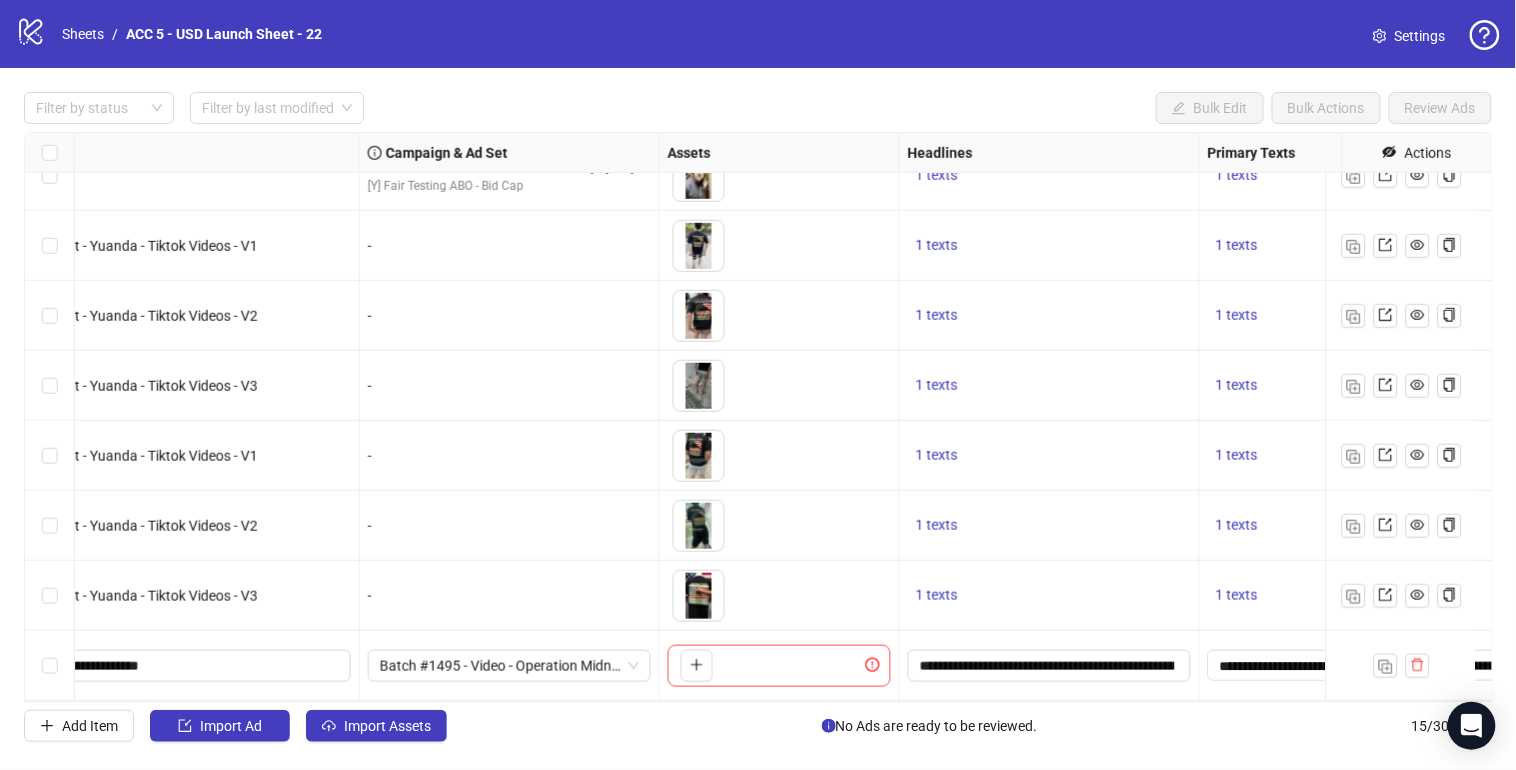 click on "1 texts" at bounding box center (1049, 596) 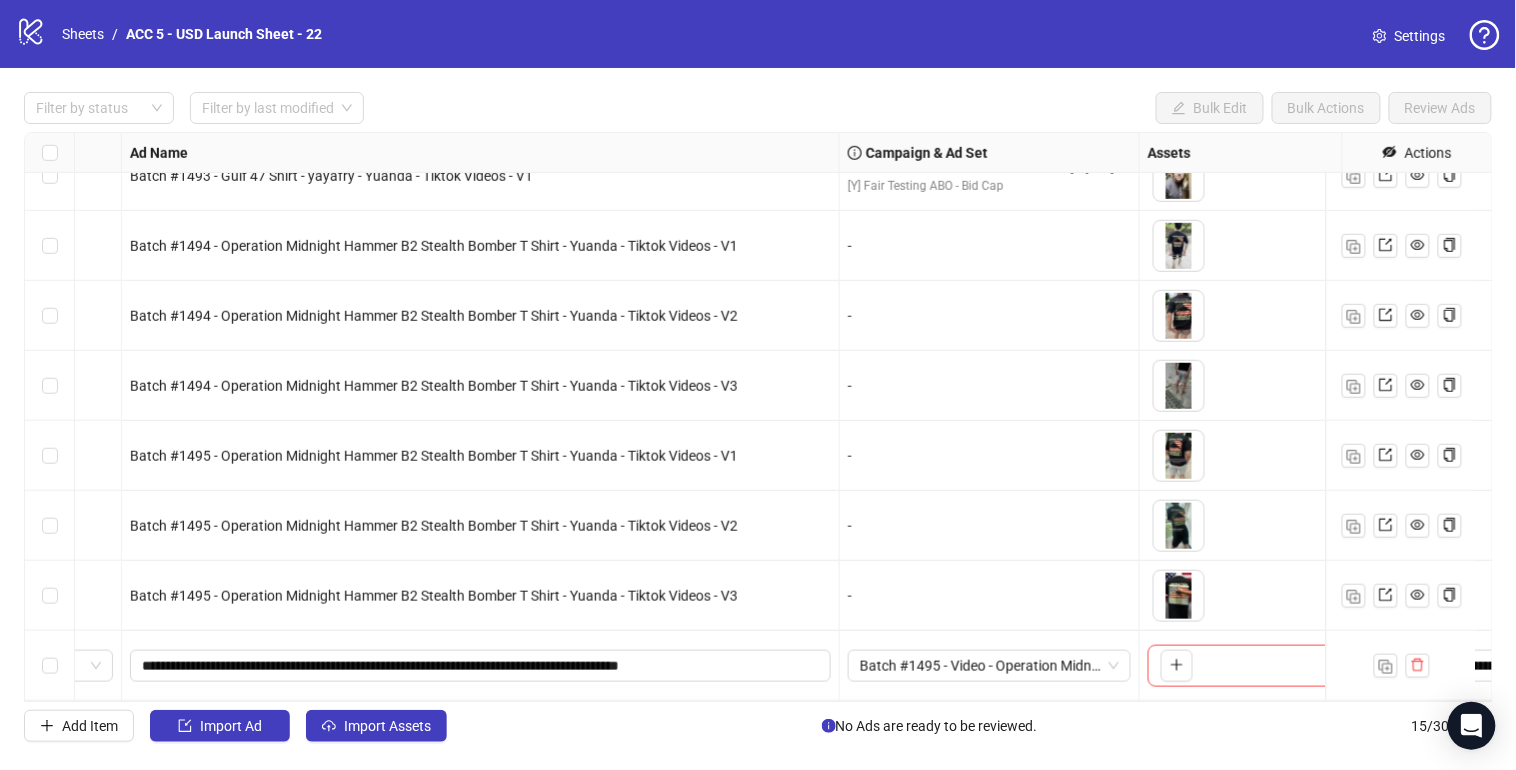 scroll, scrollTop: 537, scrollLeft: 45, axis: both 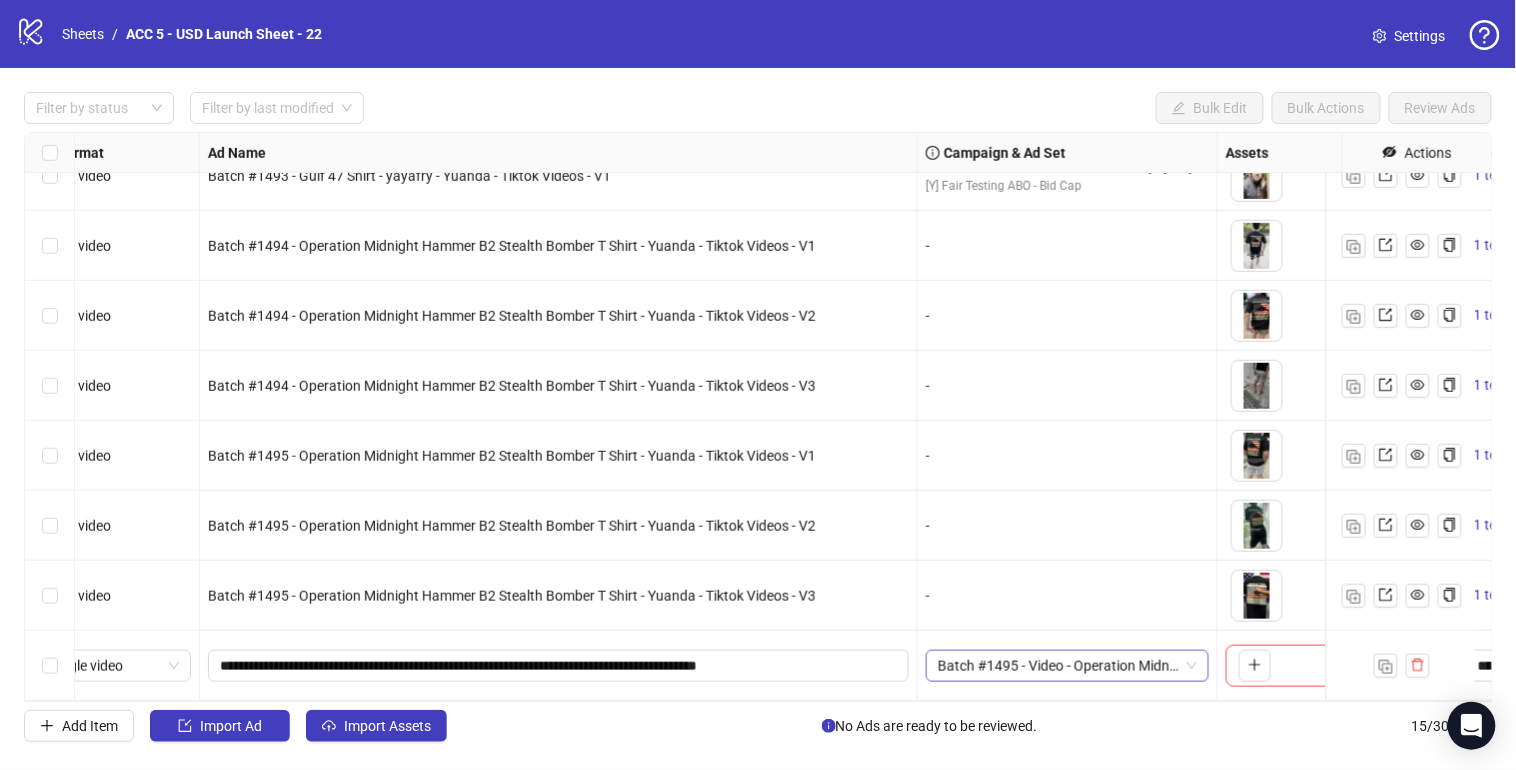 click on "Batch #1495 - Video - Operation Midnight Hammer B2 Stealth Bomber T Shirt - Yuanda - Tiktok Videos - [DATE]" at bounding box center (1067, 666) 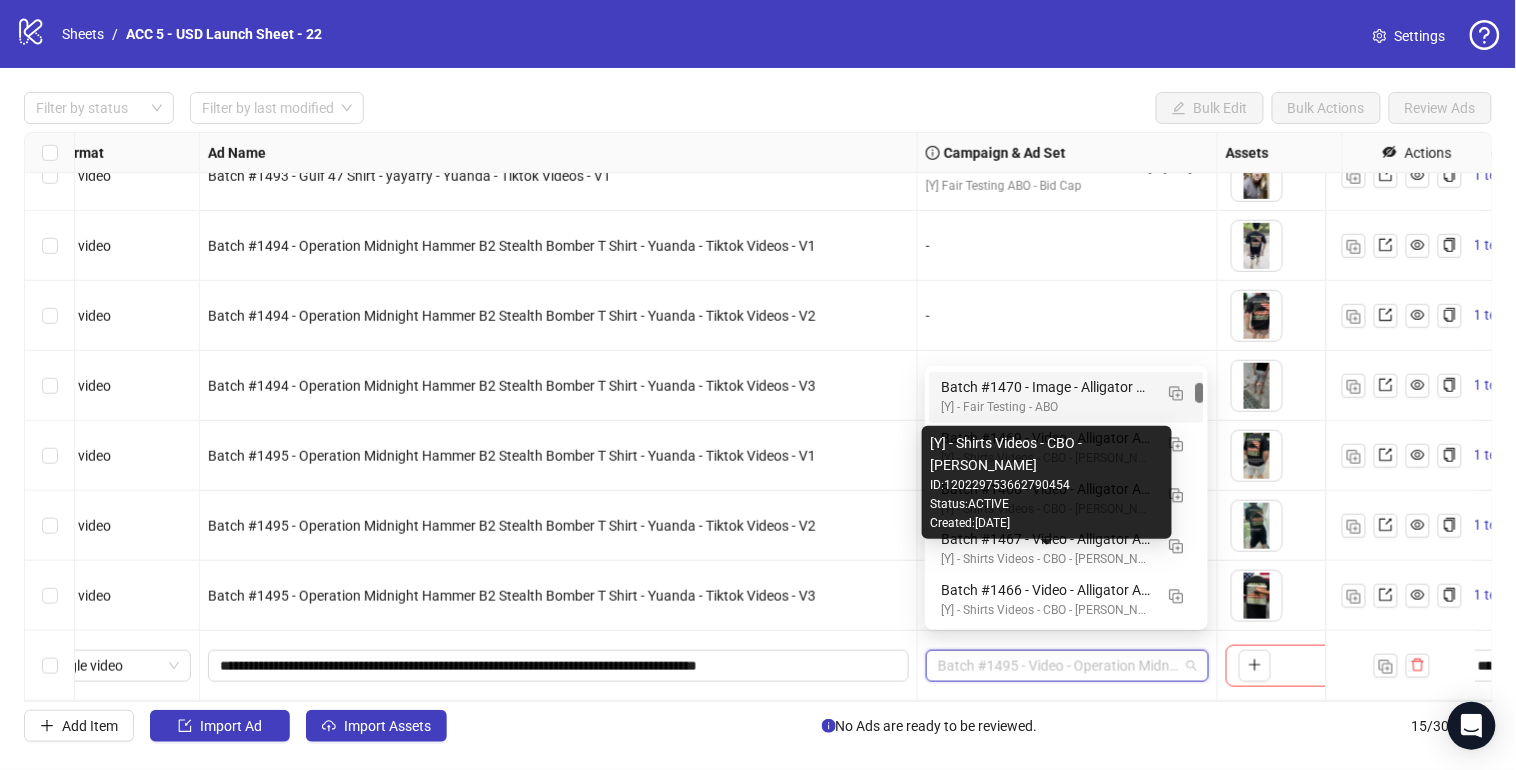 scroll, scrollTop: 1291, scrollLeft: 0, axis: vertical 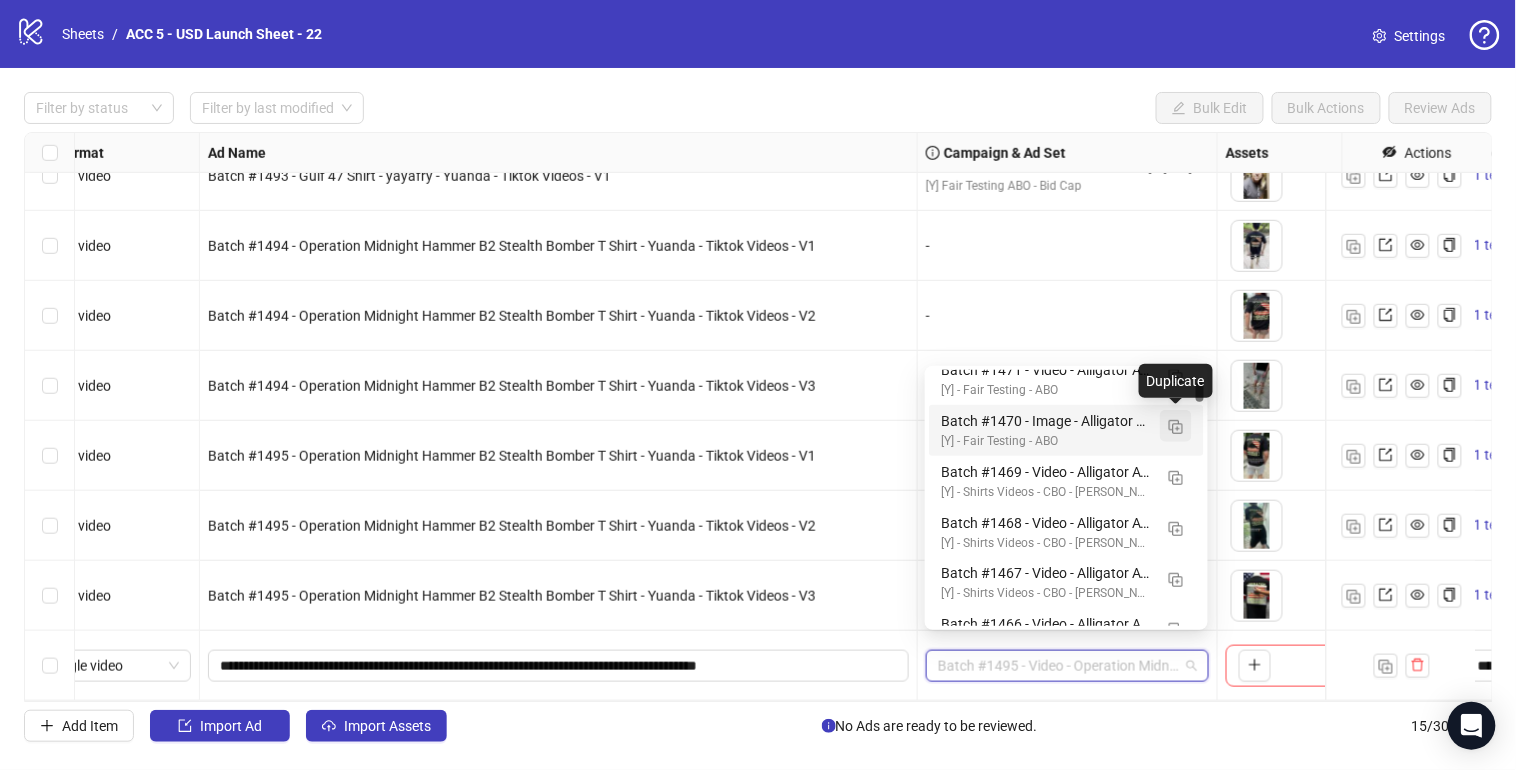 click at bounding box center (1176, 427) 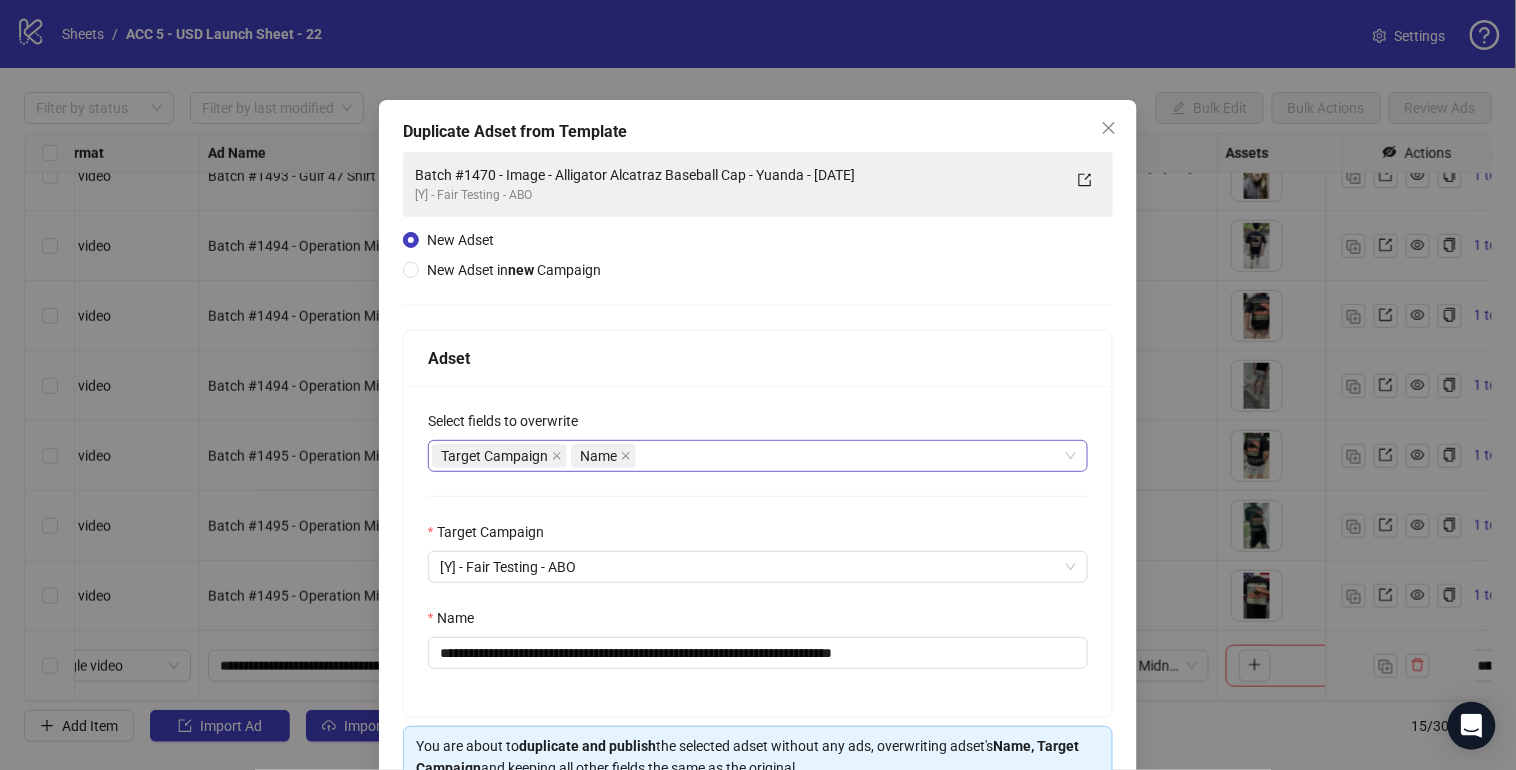 click on "Target Campaign Name" at bounding box center [747, 456] 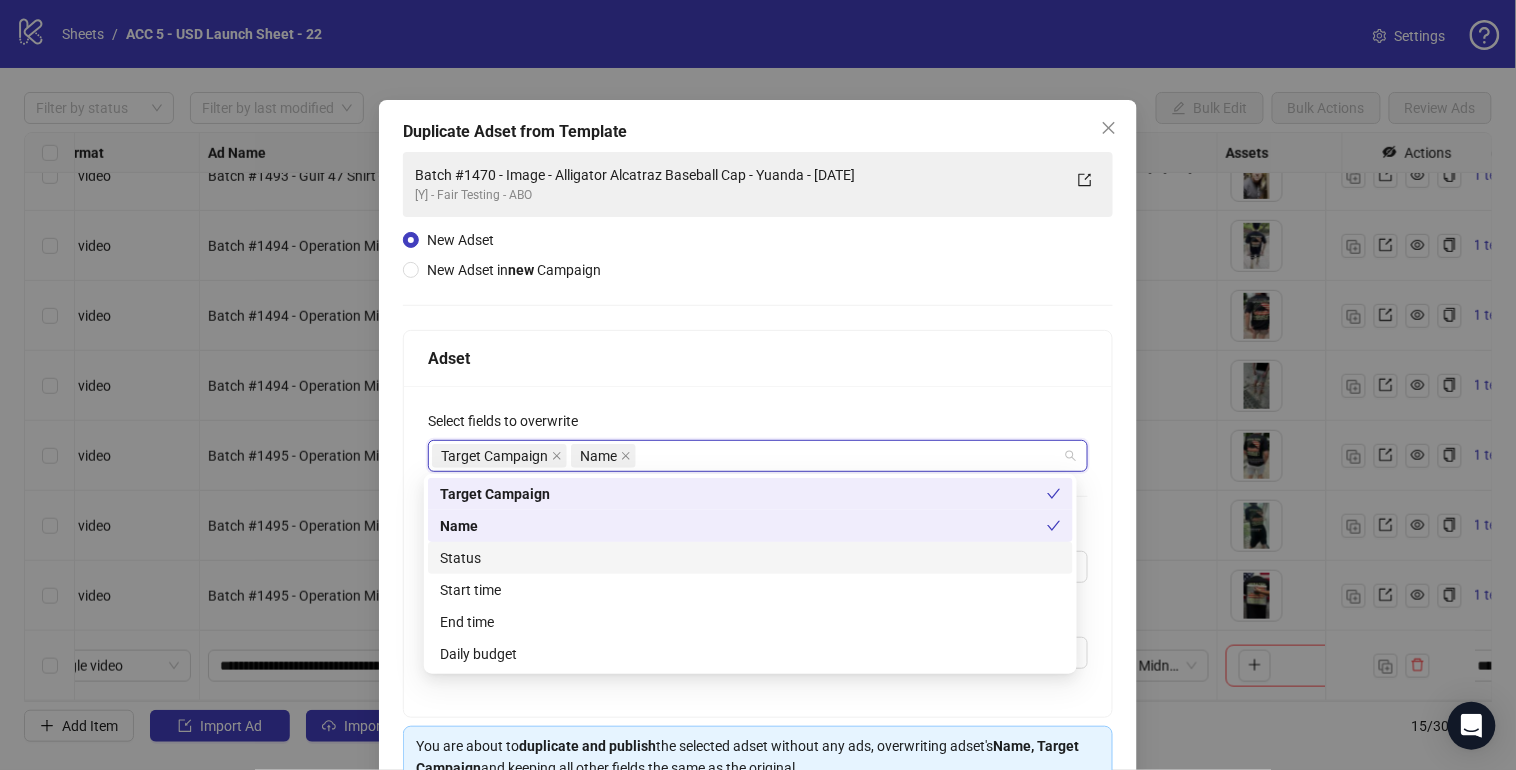 click on "Status" at bounding box center (750, 558) 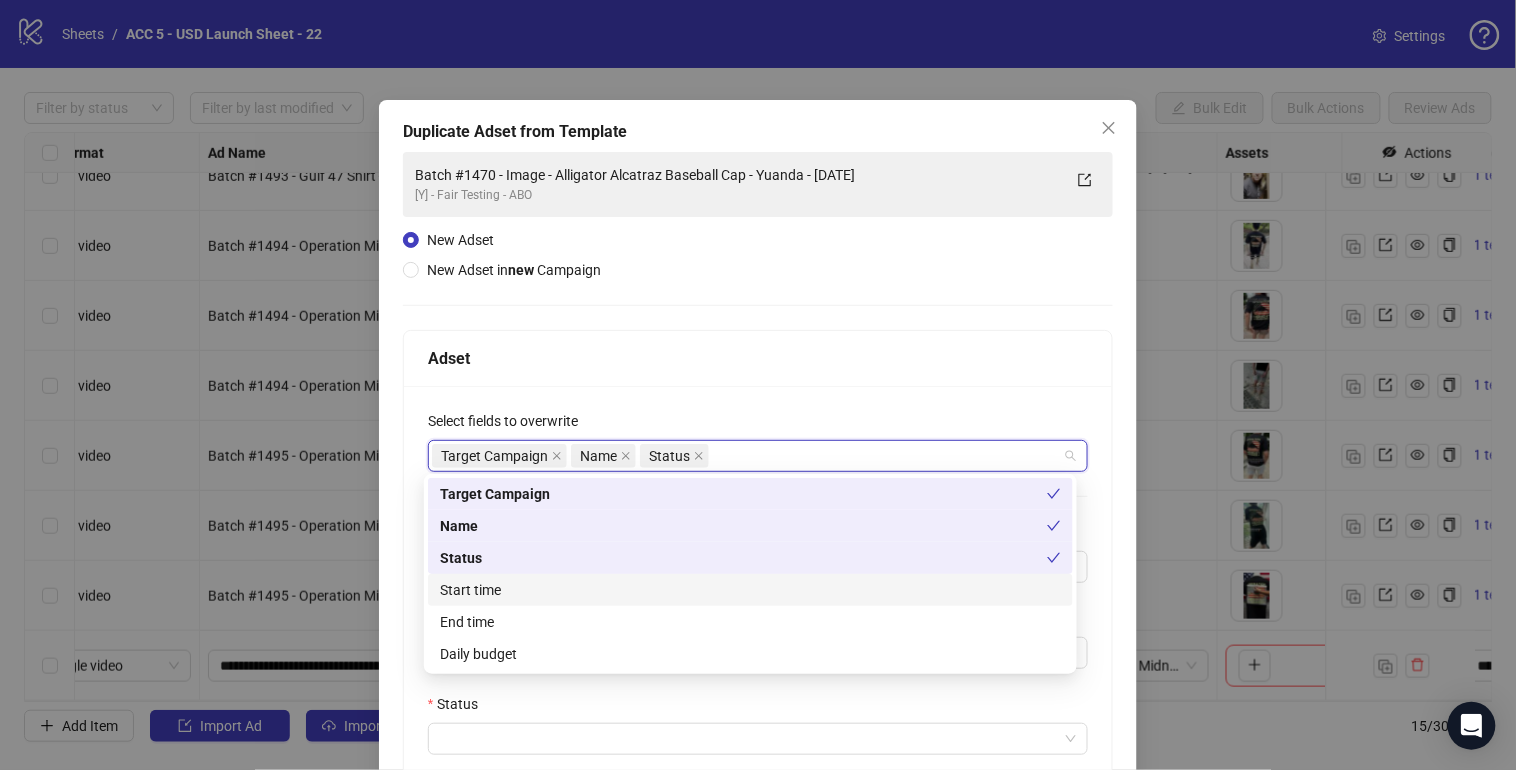 click on "Start time" at bounding box center [750, 590] 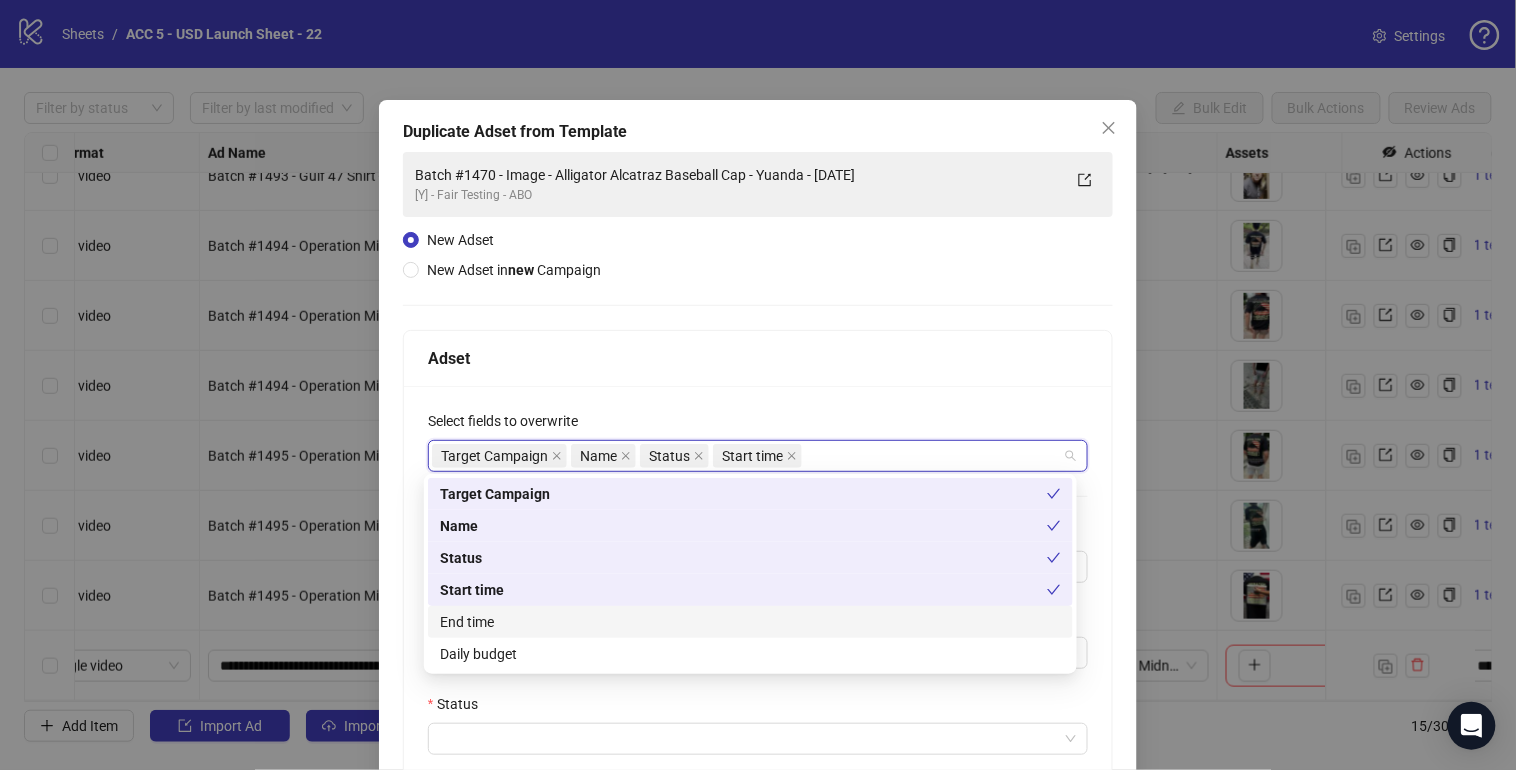 click on "End time" at bounding box center (750, 622) 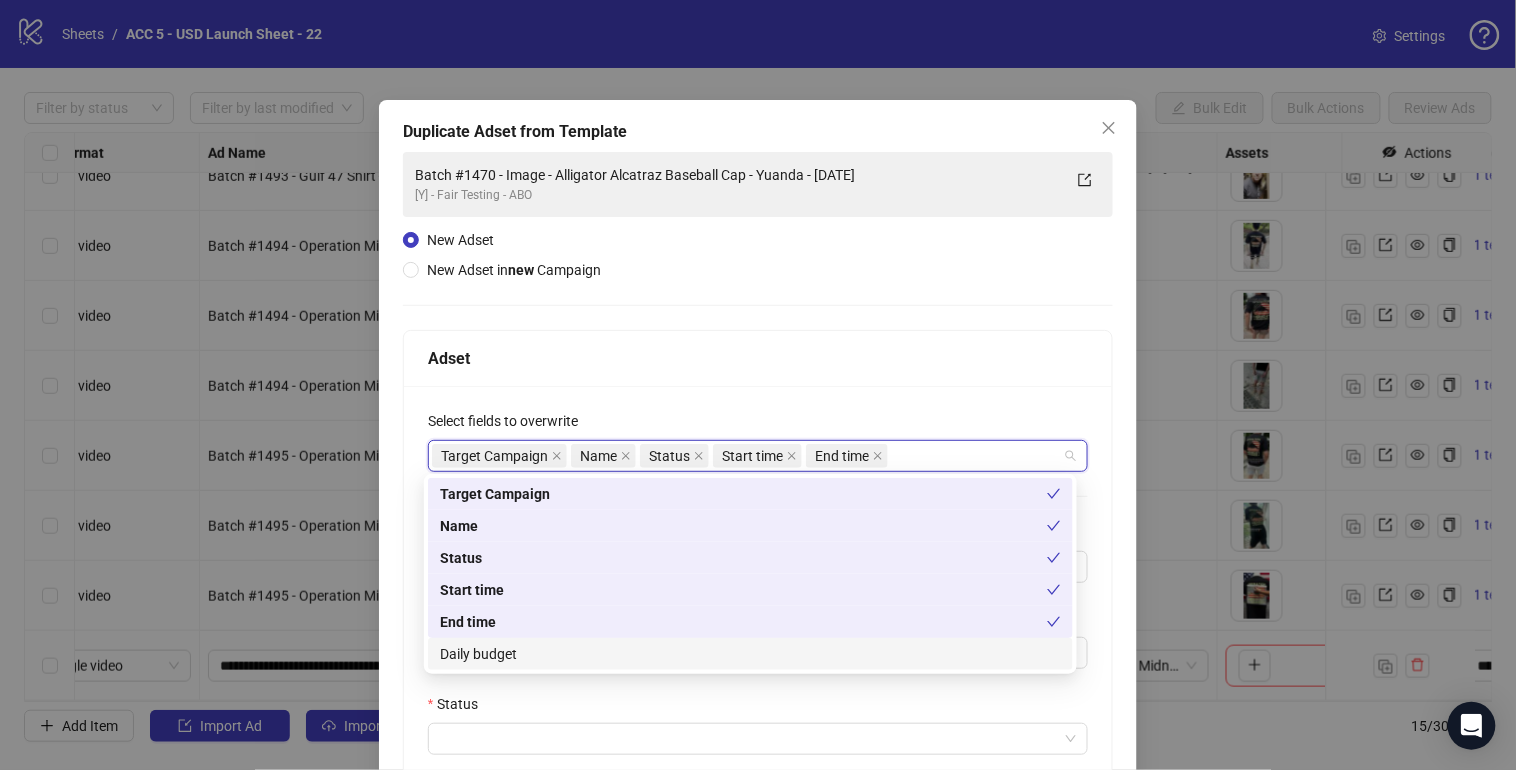 click on "Daily budget" at bounding box center [750, 654] 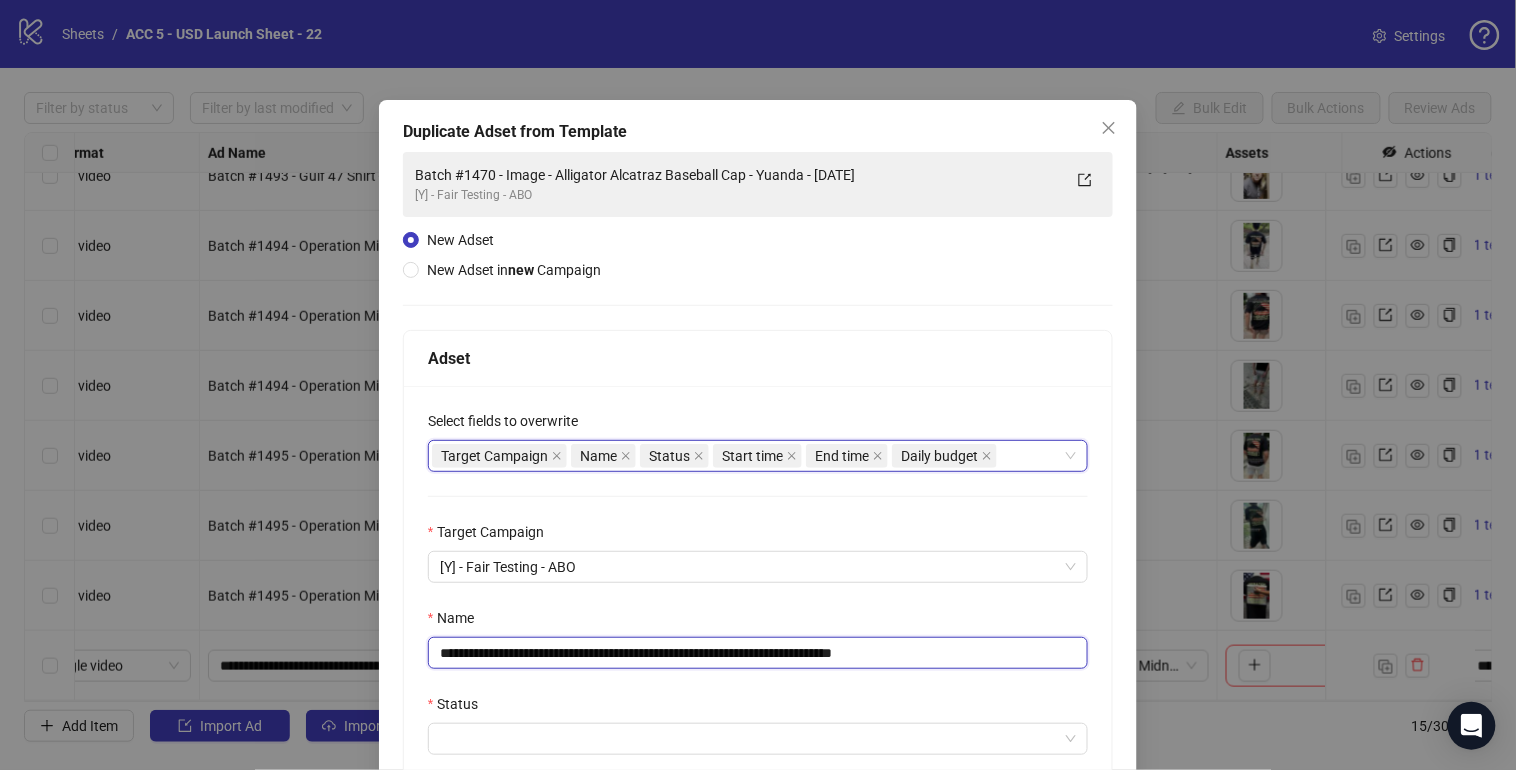 click on "**********" at bounding box center [758, 653] 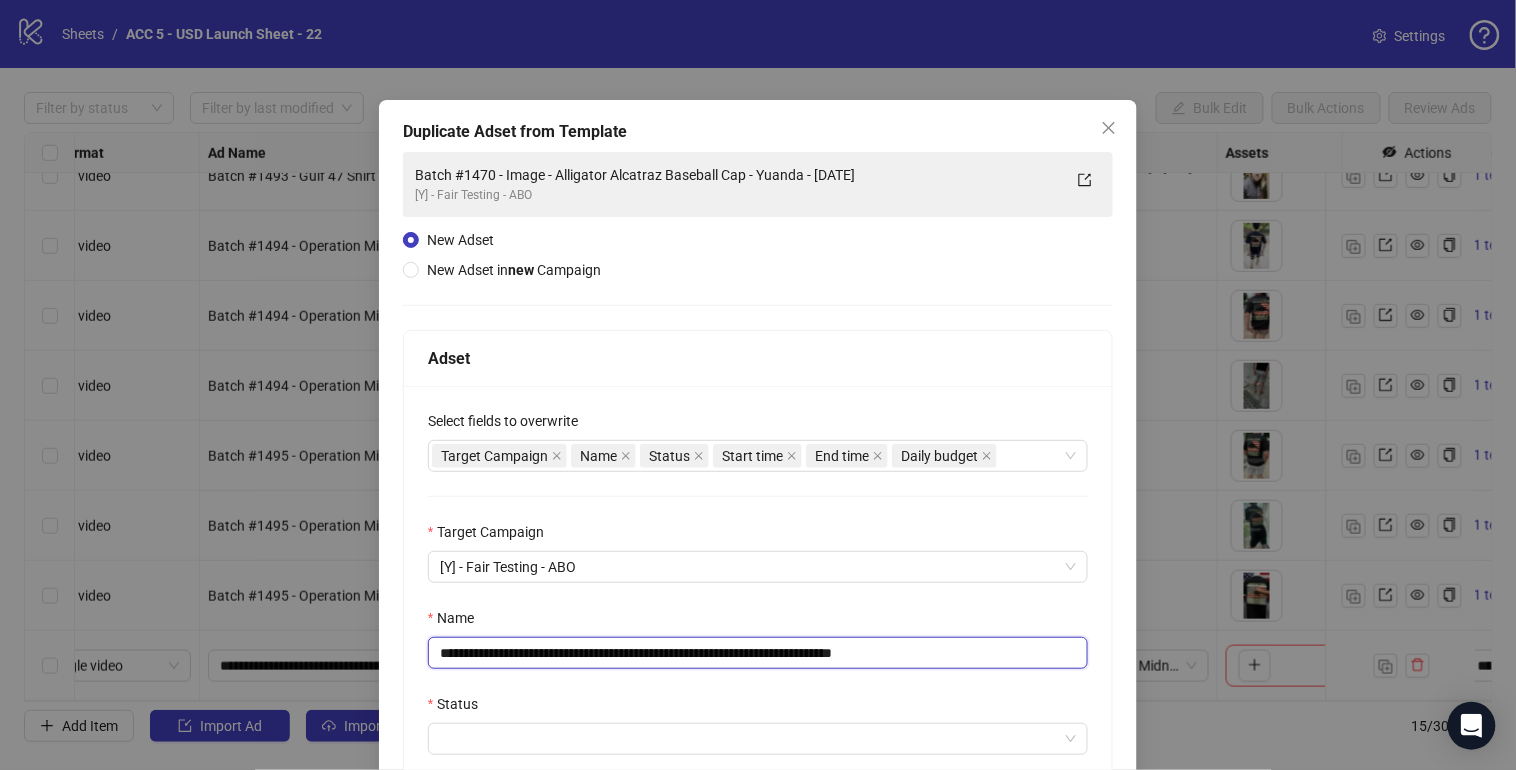 paste 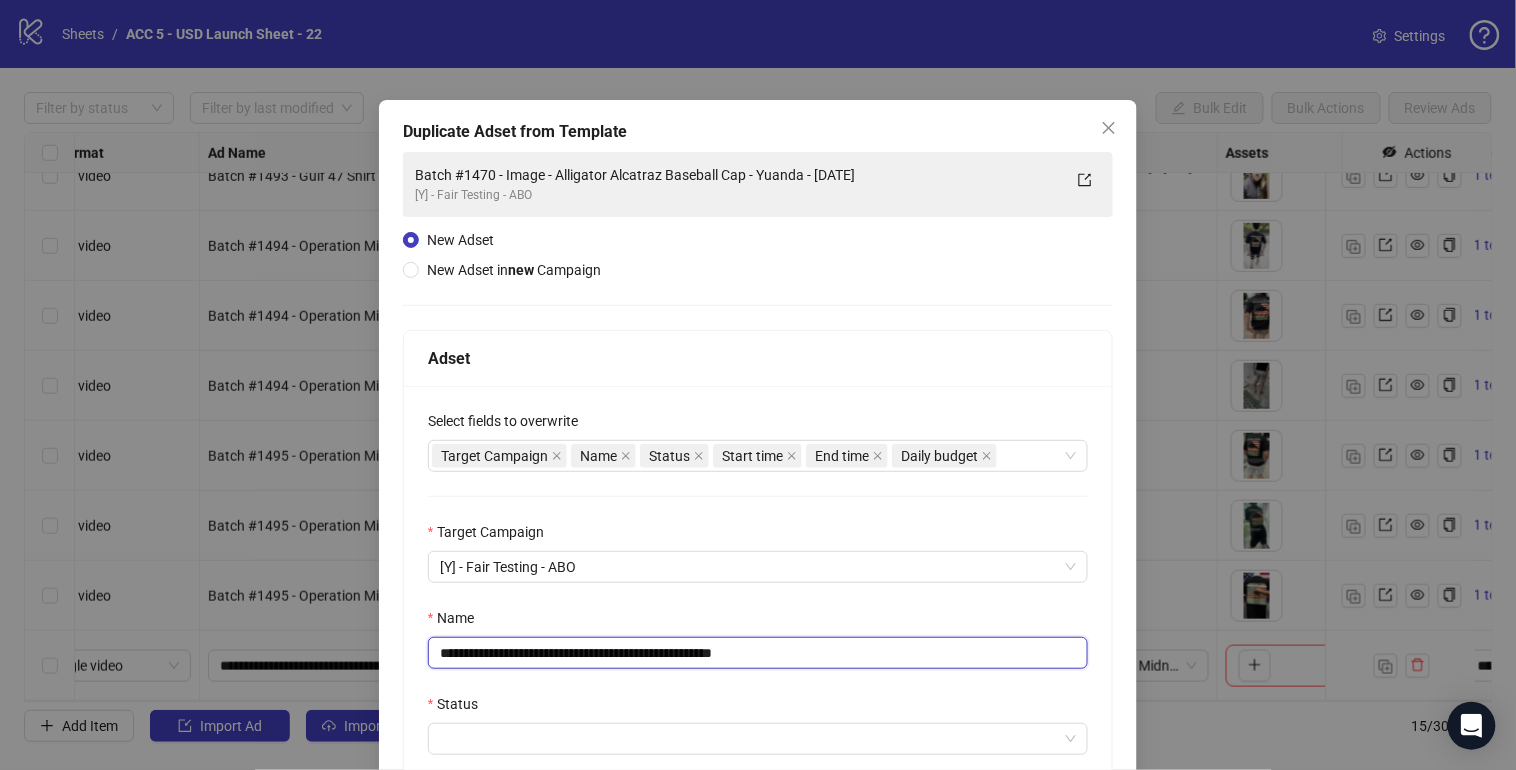 type on "**********" 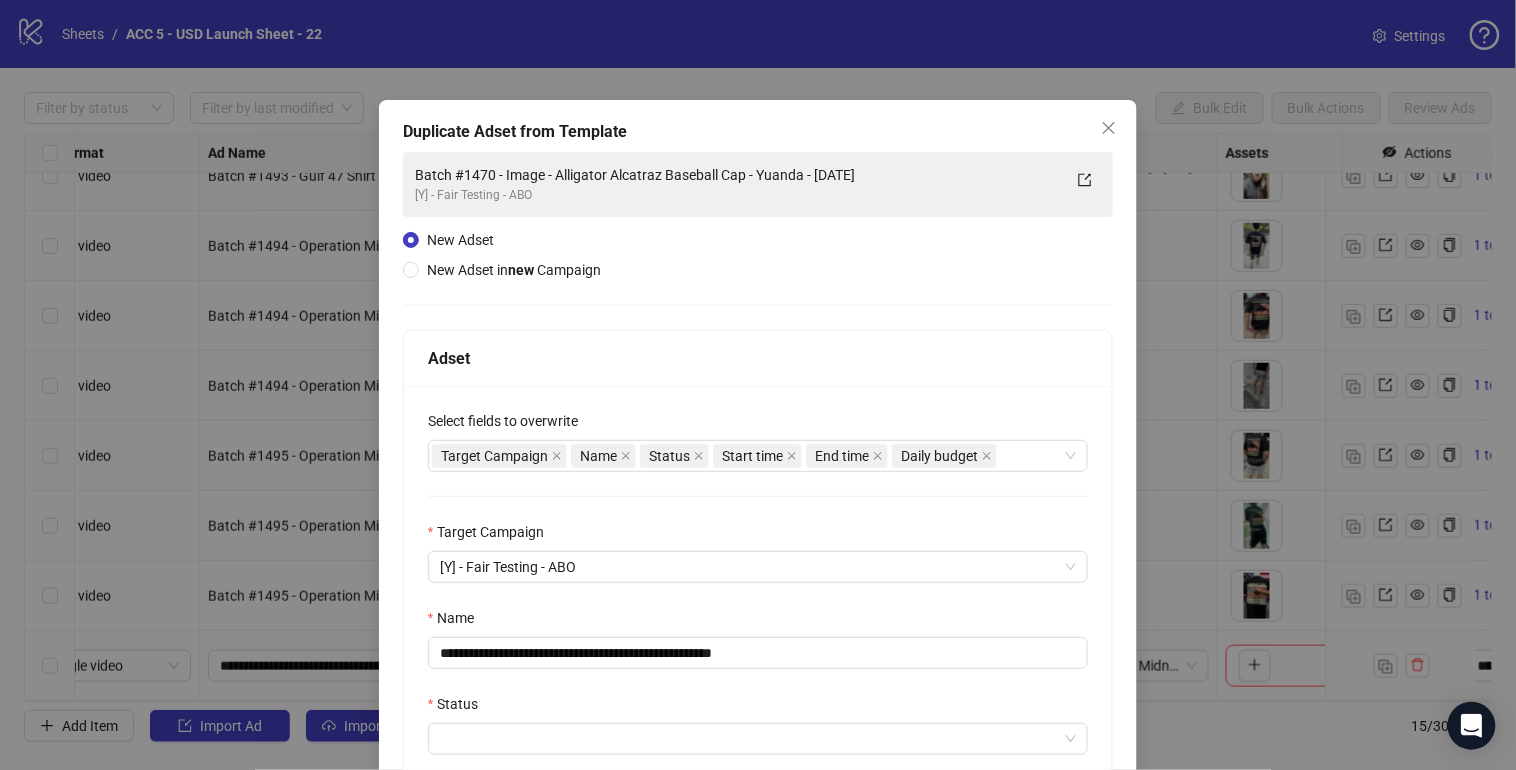 click on "**********" at bounding box center [758, 723] 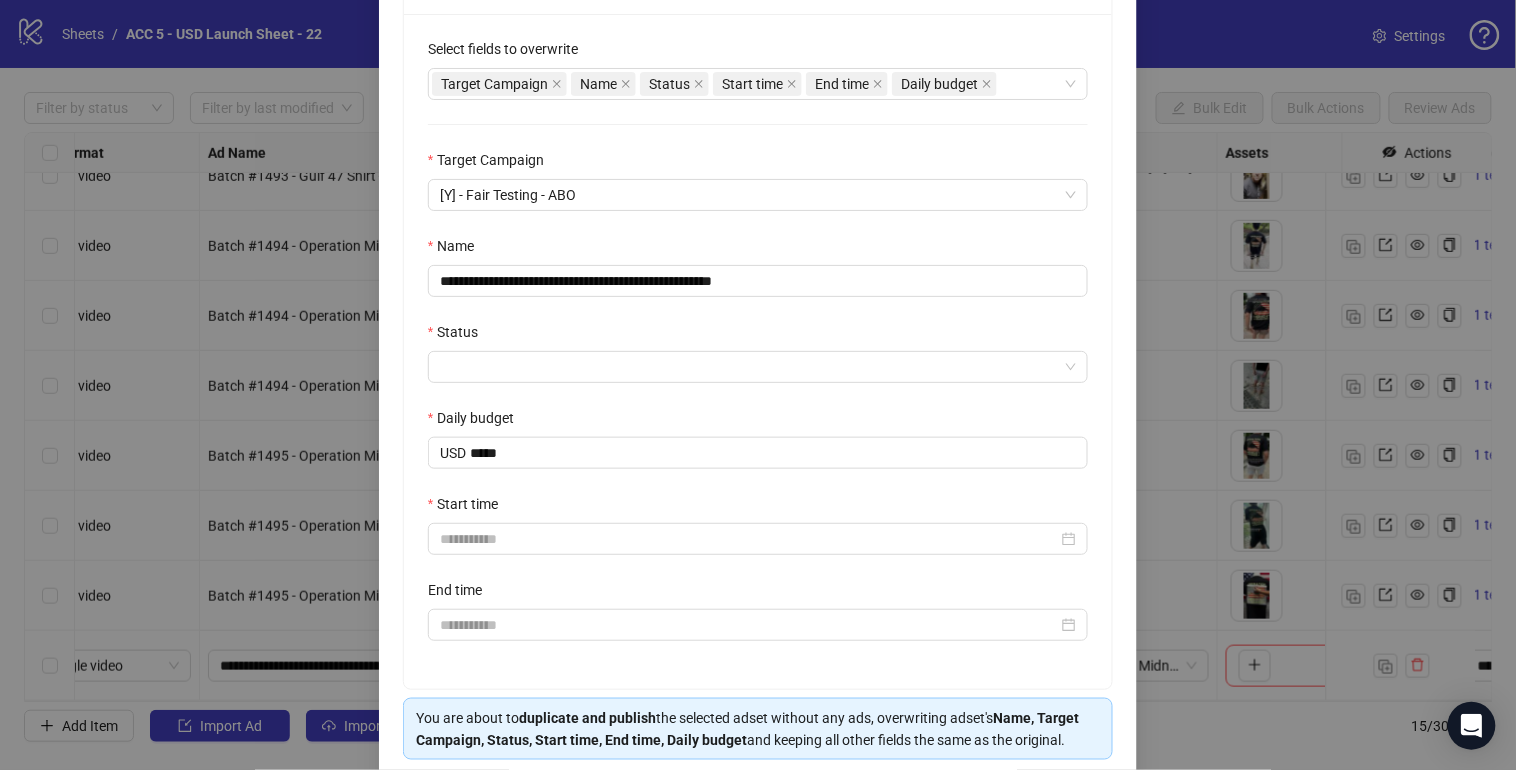 scroll, scrollTop: 374, scrollLeft: 0, axis: vertical 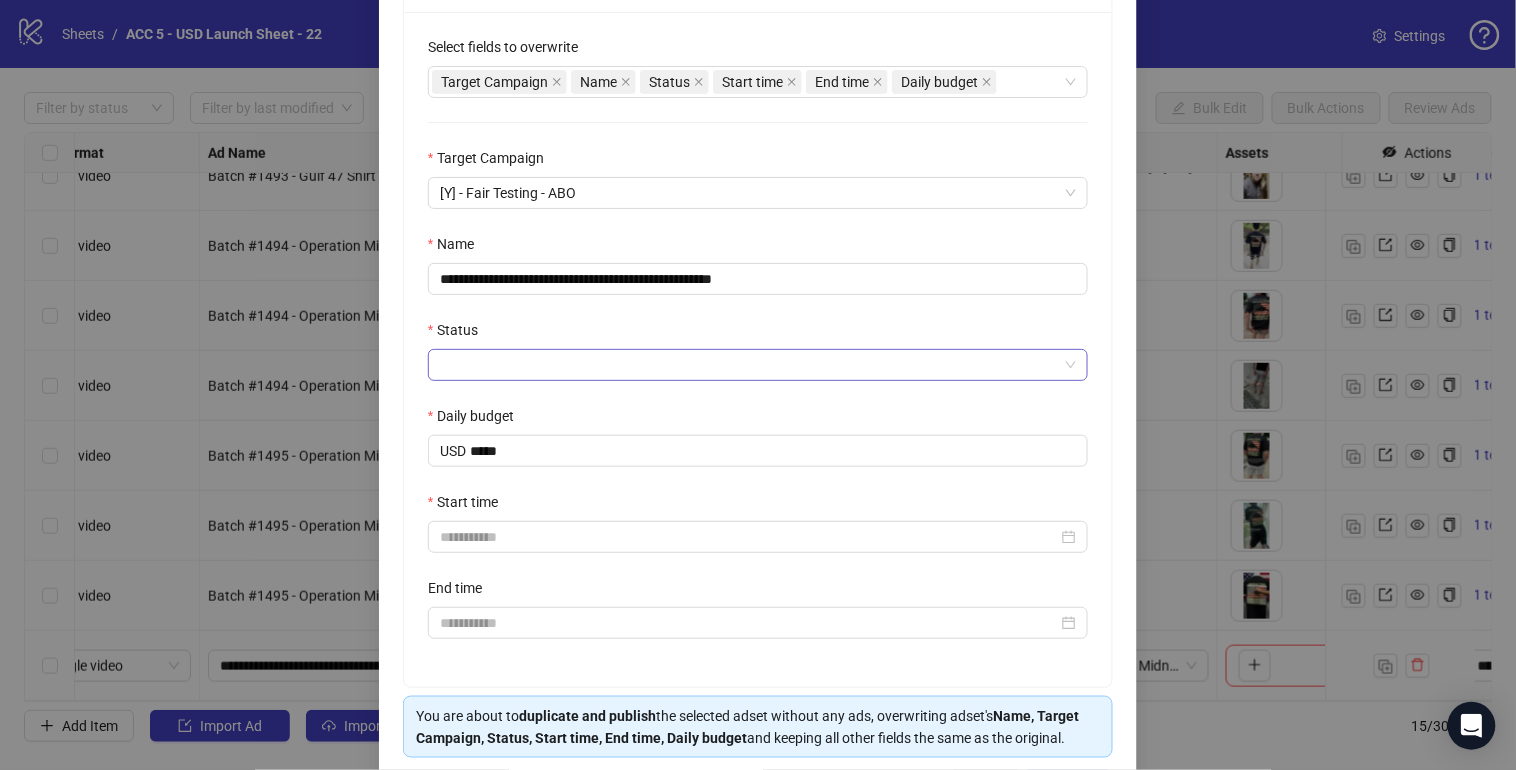 click on "Status" at bounding box center (749, 365) 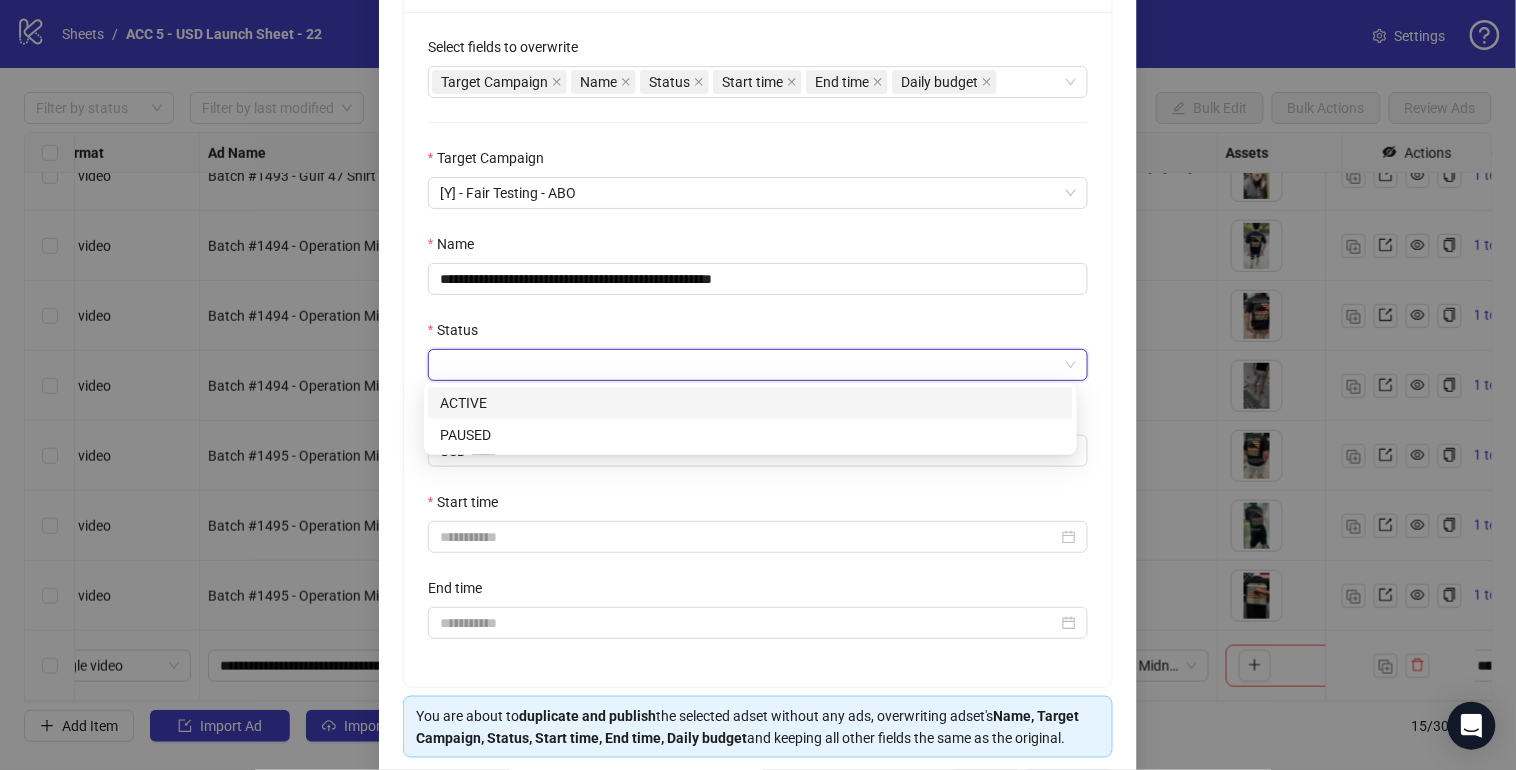 click on "ACTIVE" at bounding box center (750, 403) 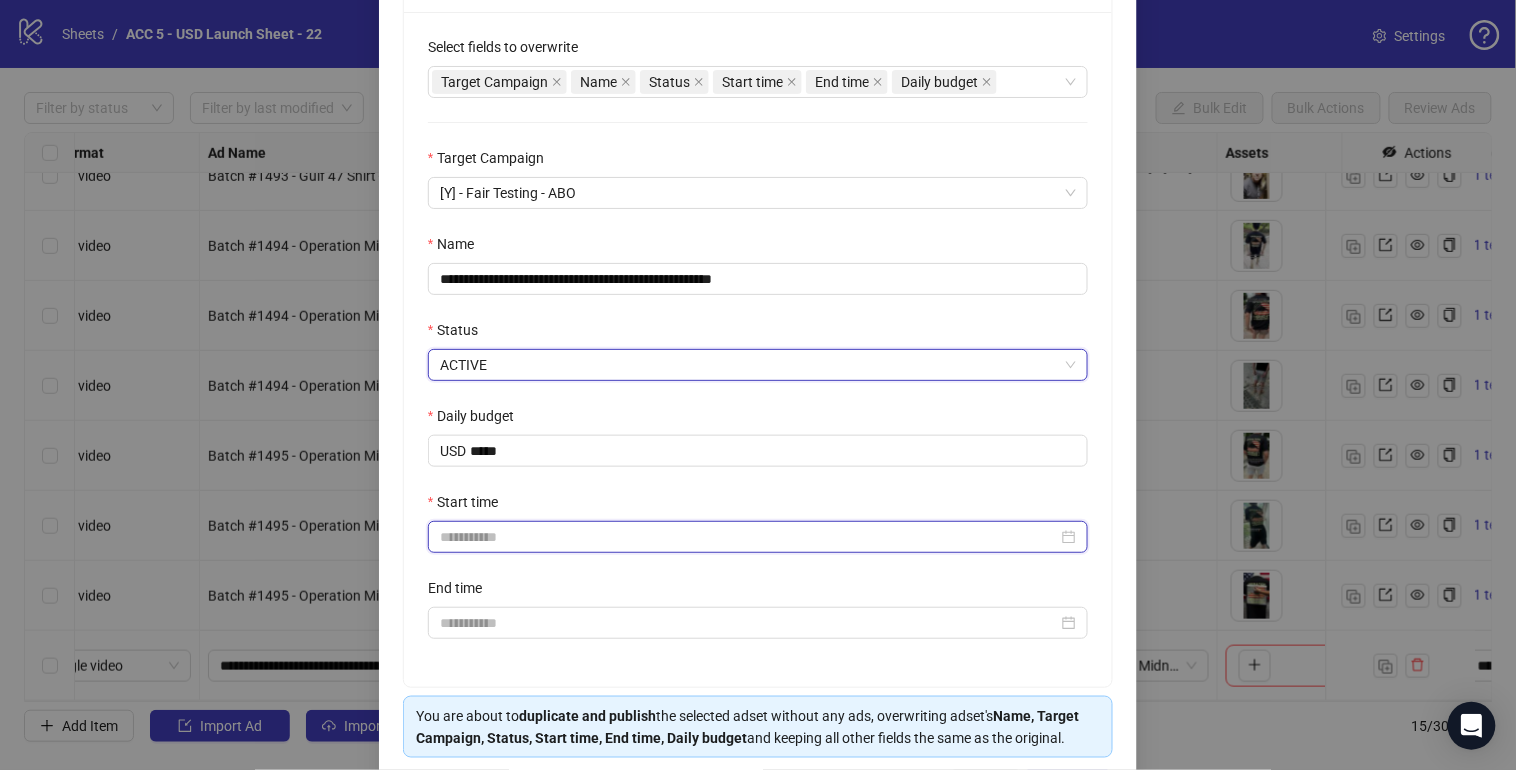 click on "Start time" at bounding box center [749, 537] 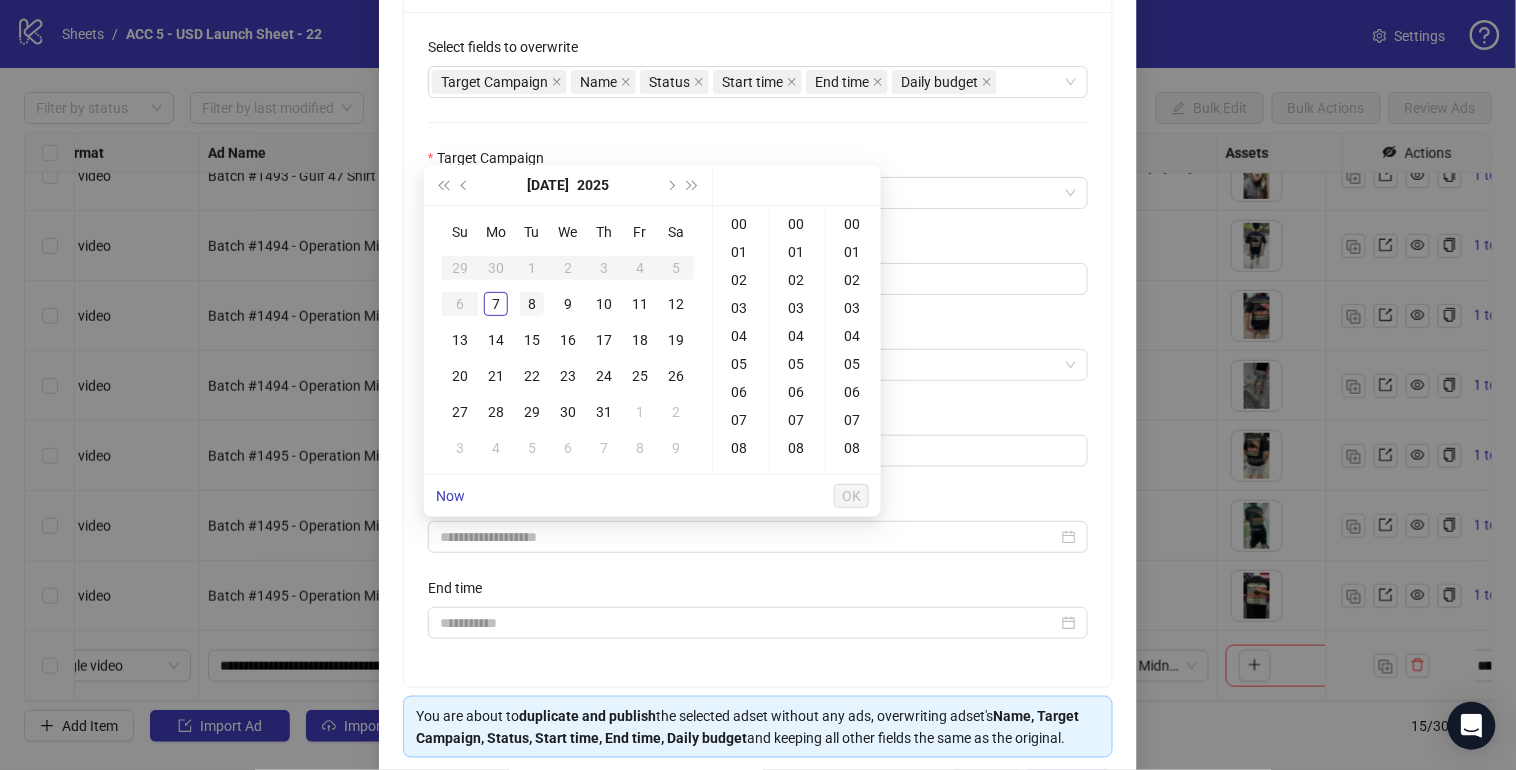 click on "8" at bounding box center [532, 304] 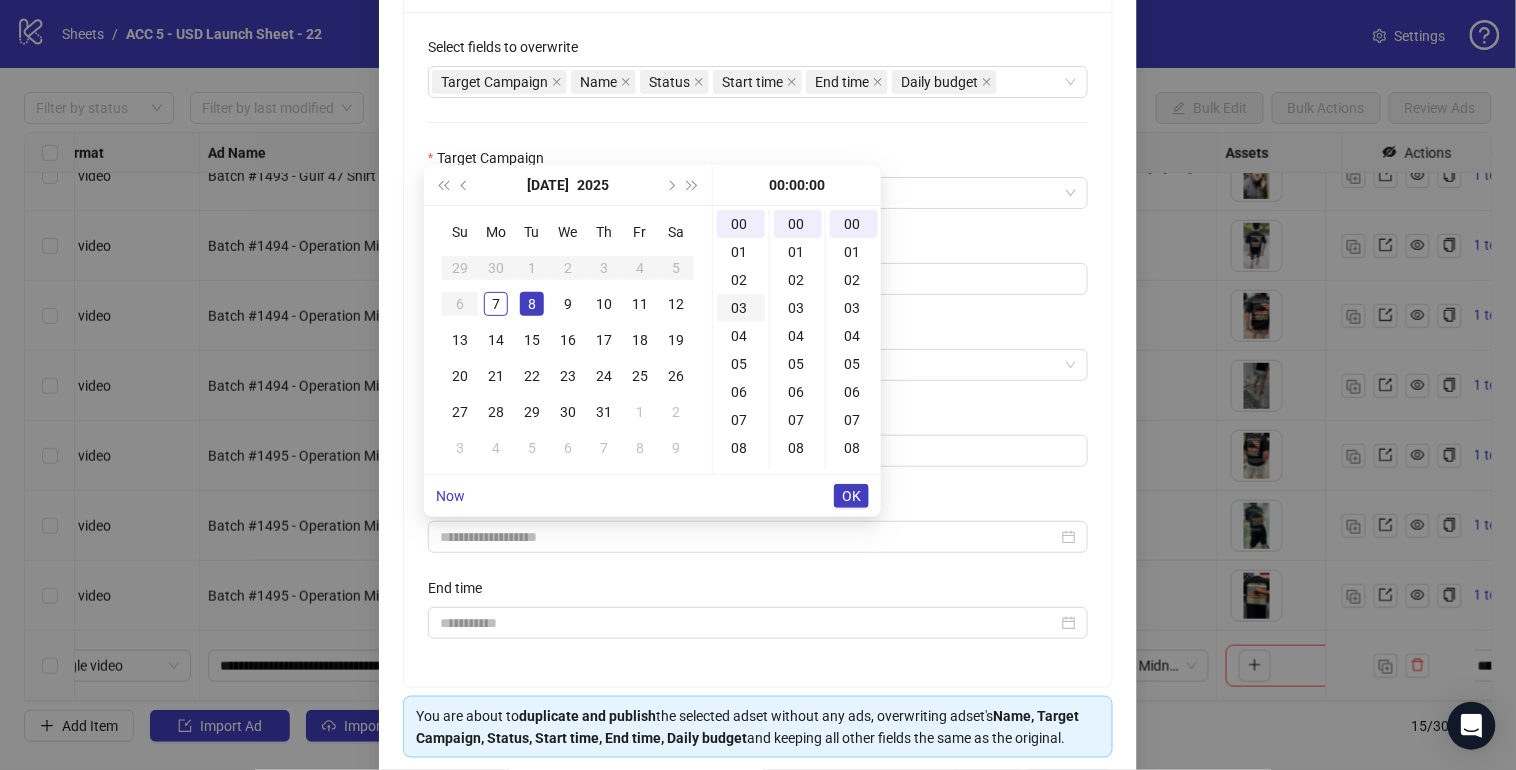 click on "03" at bounding box center (741, 308) 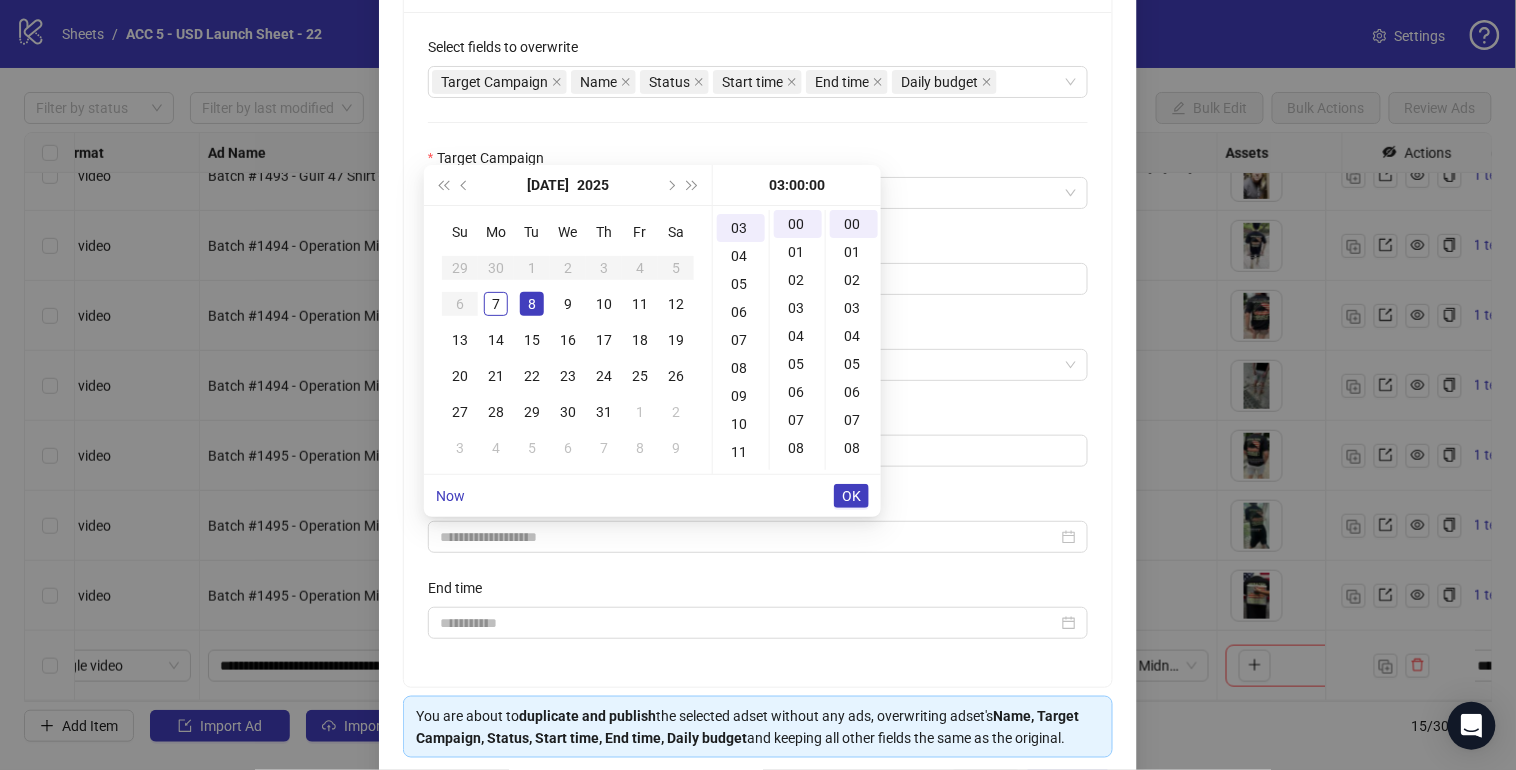 type on "**********" 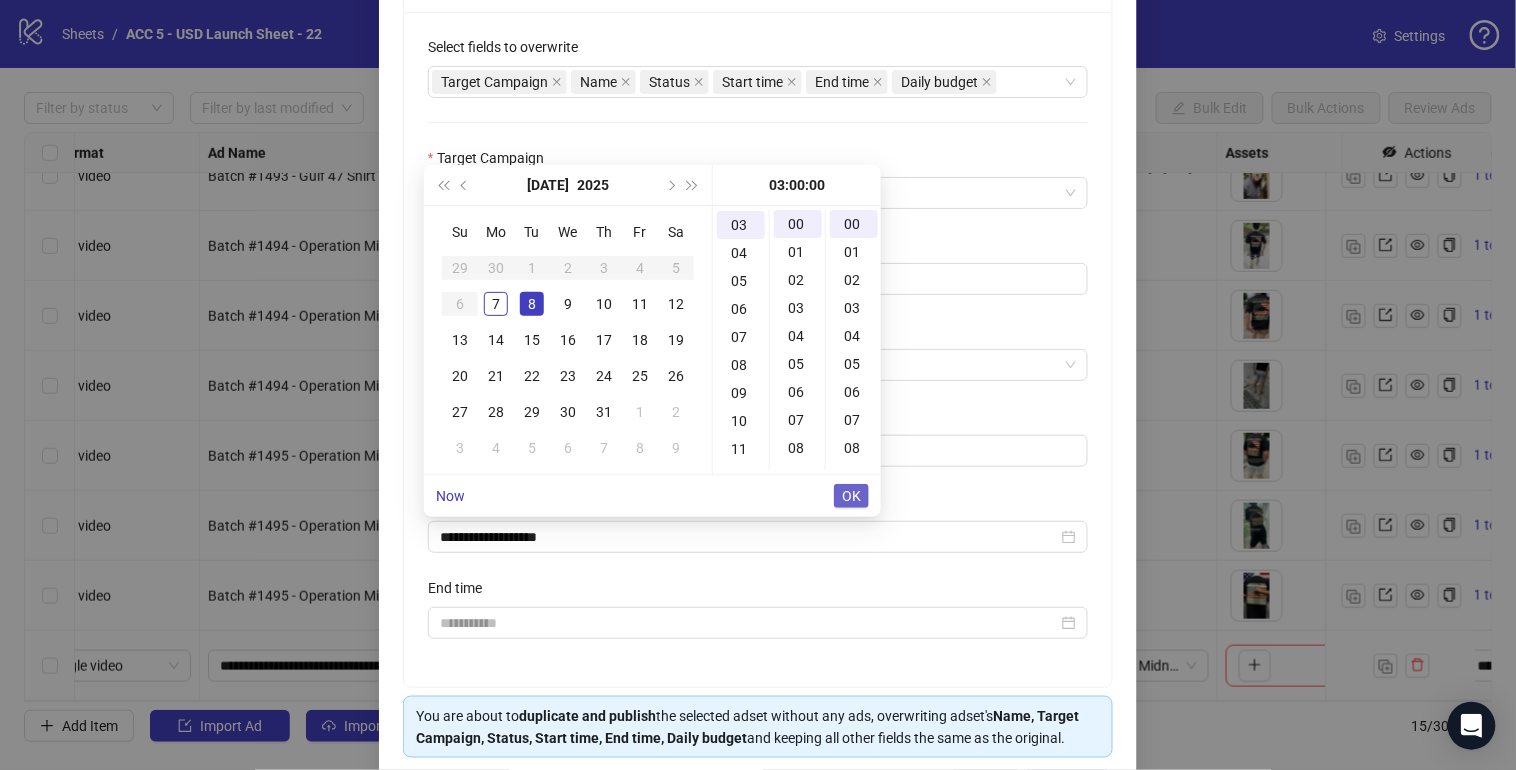 click on "OK" at bounding box center [851, 496] 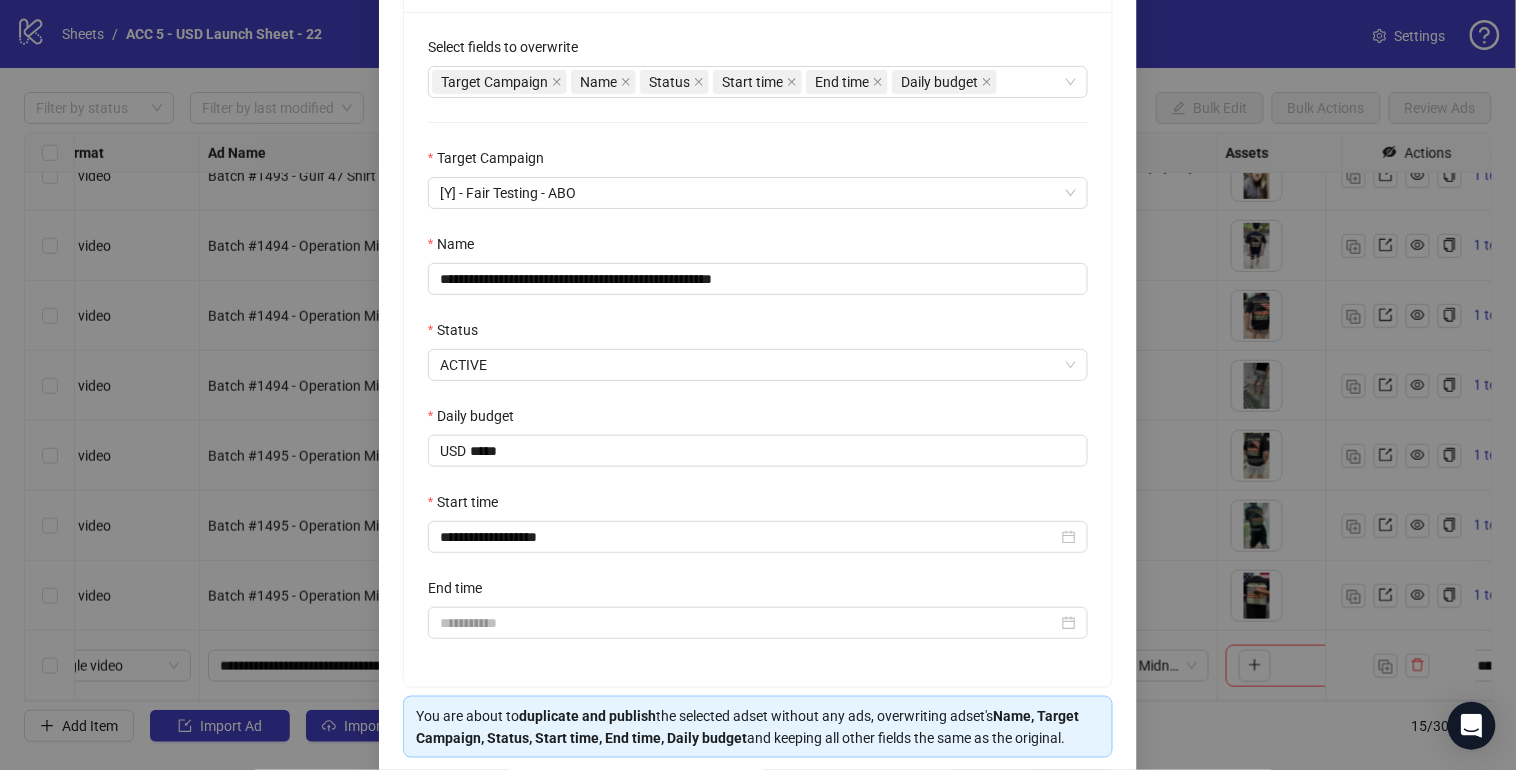 scroll, scrollTop: 447, scrollLeft: 0, axis: vertical 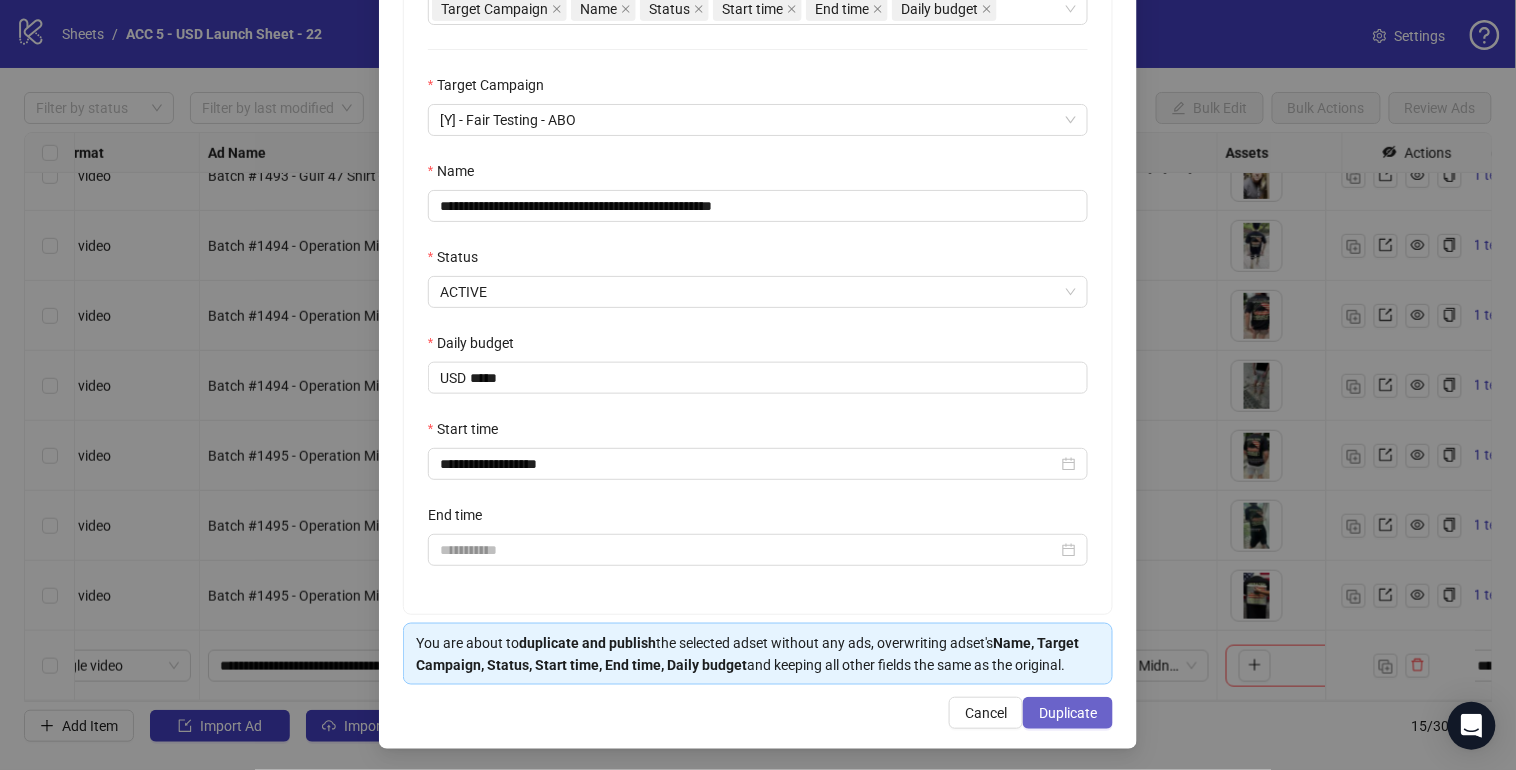 click on "Duplicate" at bounding box center (1068, 713) 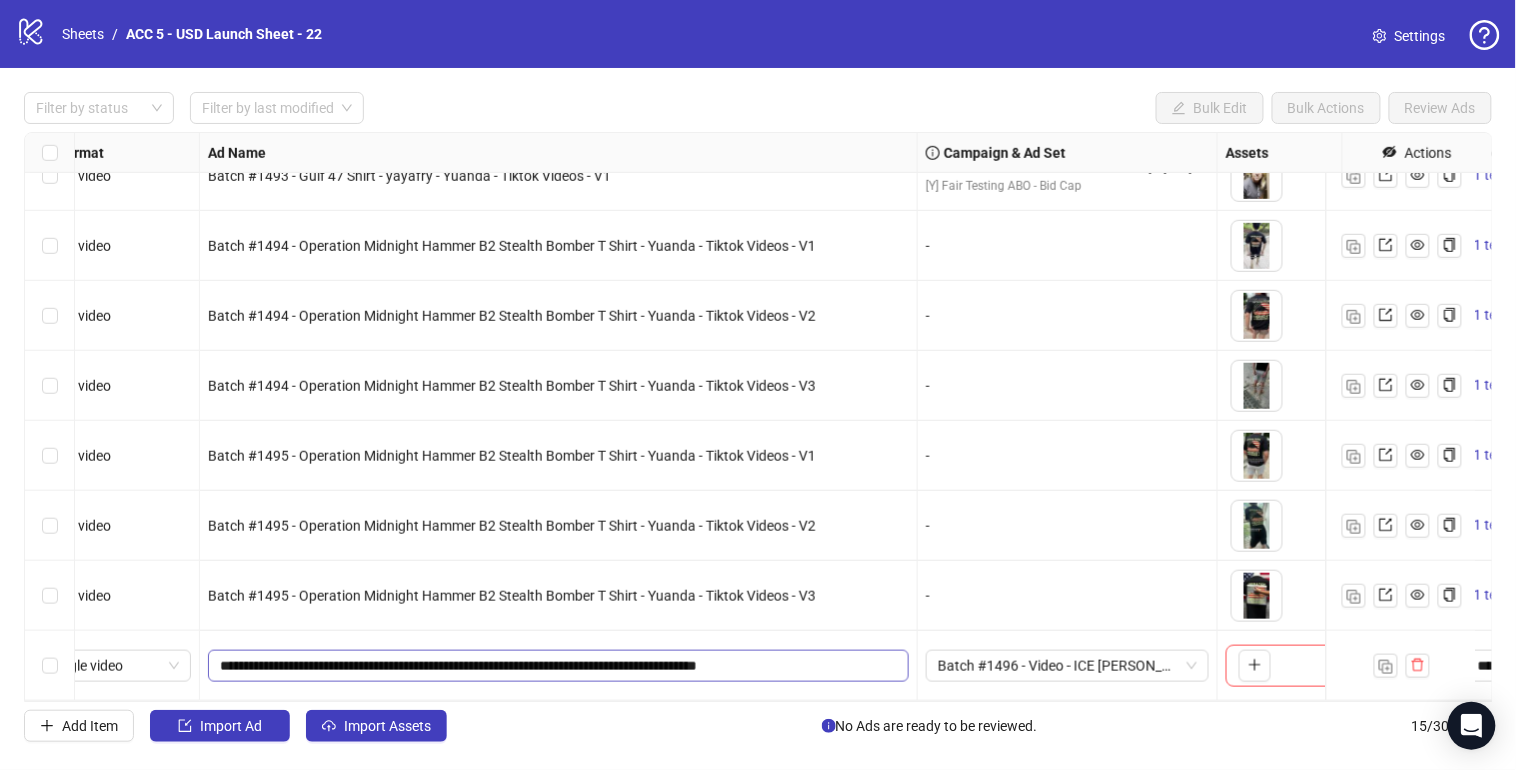 click on "**********" at bounding box center [558, 666] 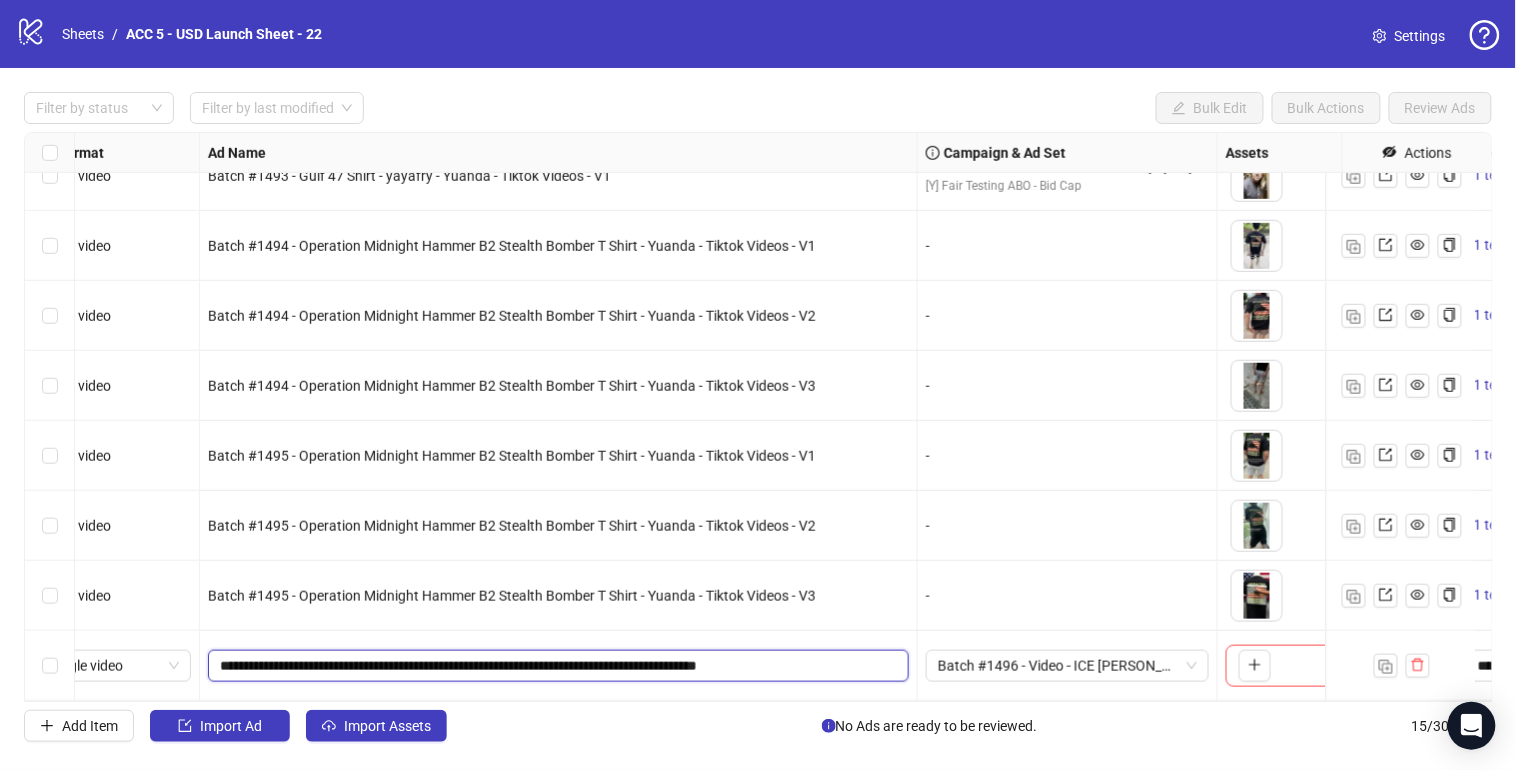 paste 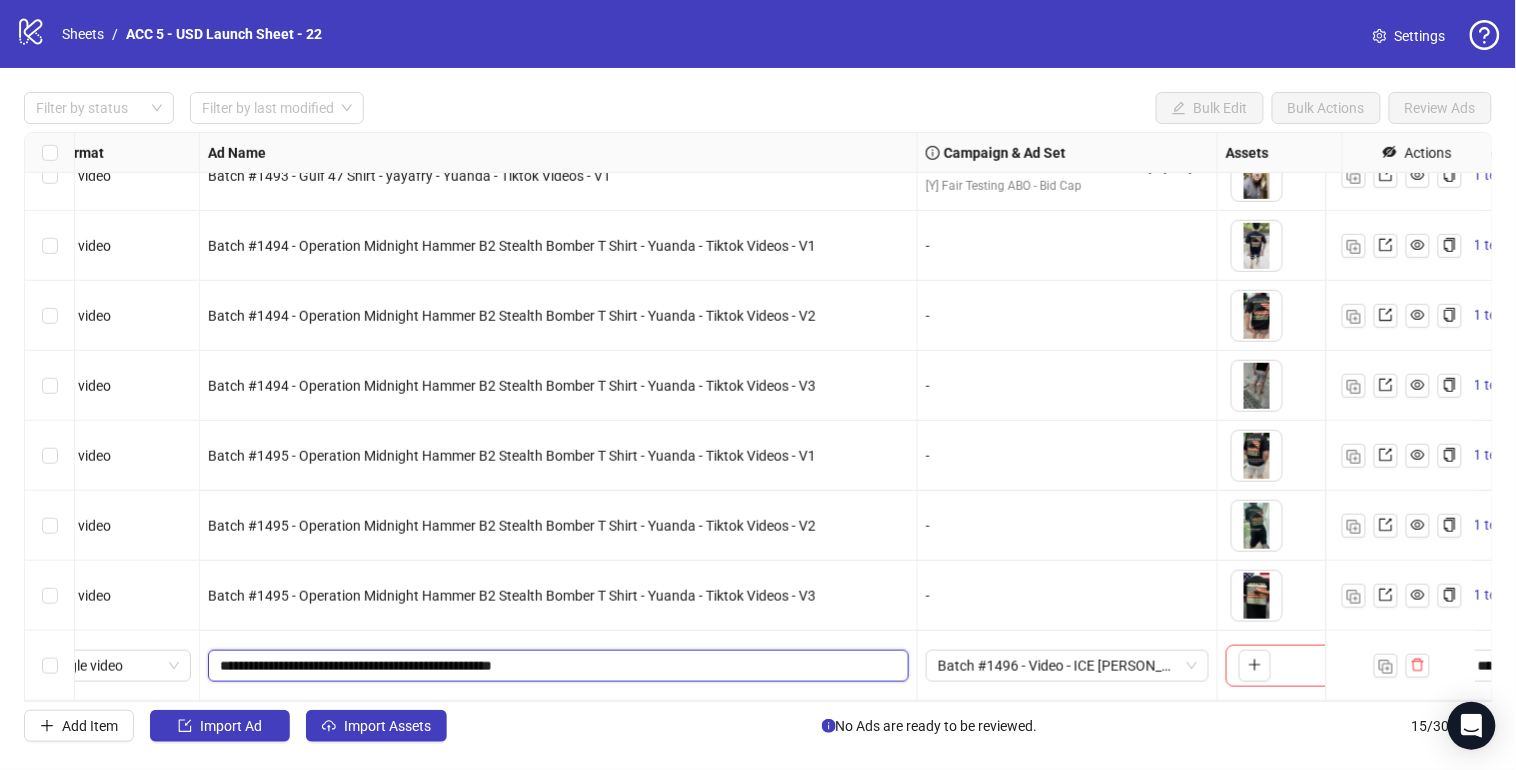 drag, startPoint x: 513, startPoint y: 651, endPoint x: 690, endPoint y: 660, distance: 177.22867 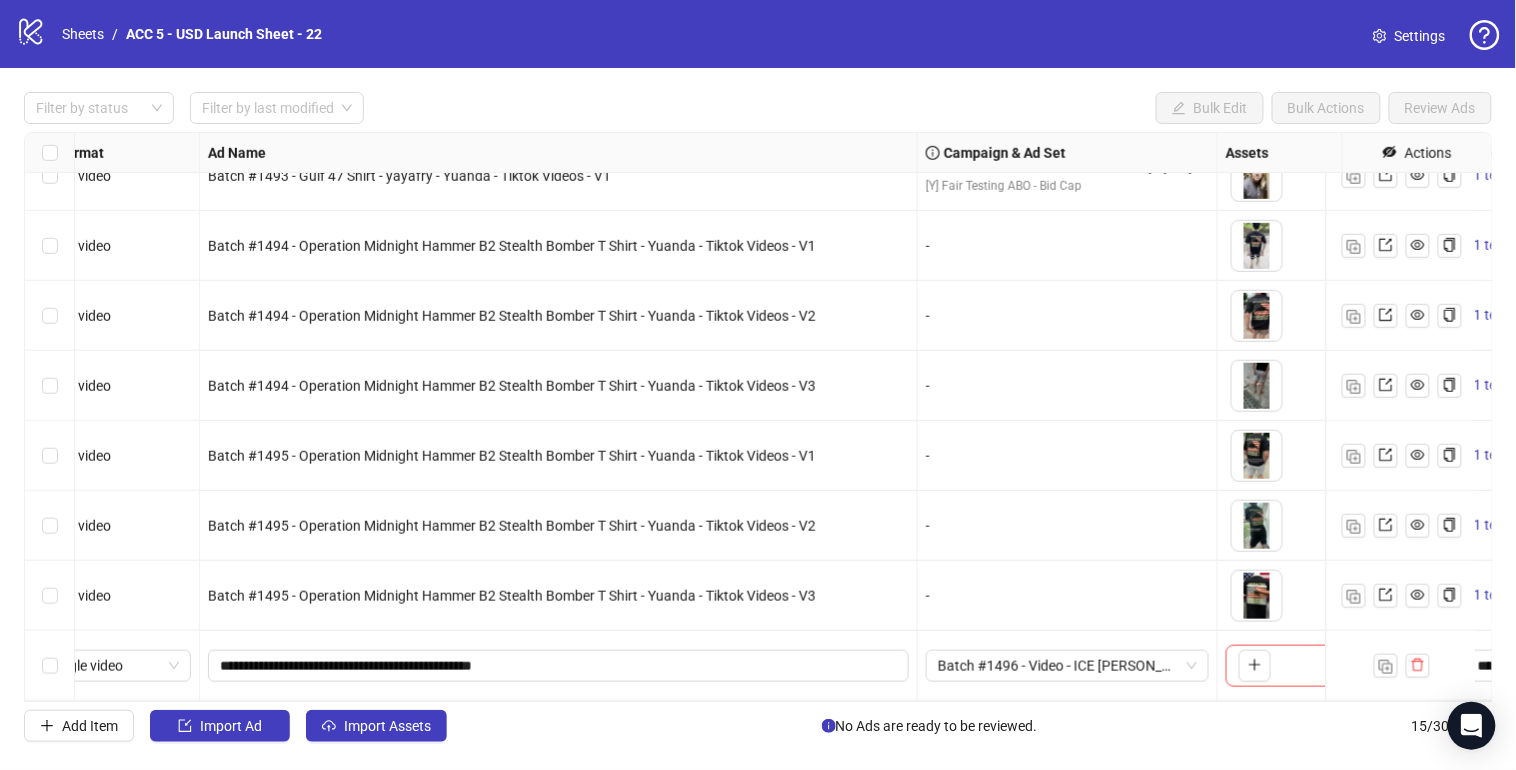 click on "-" at bounding box center [1068, 596] 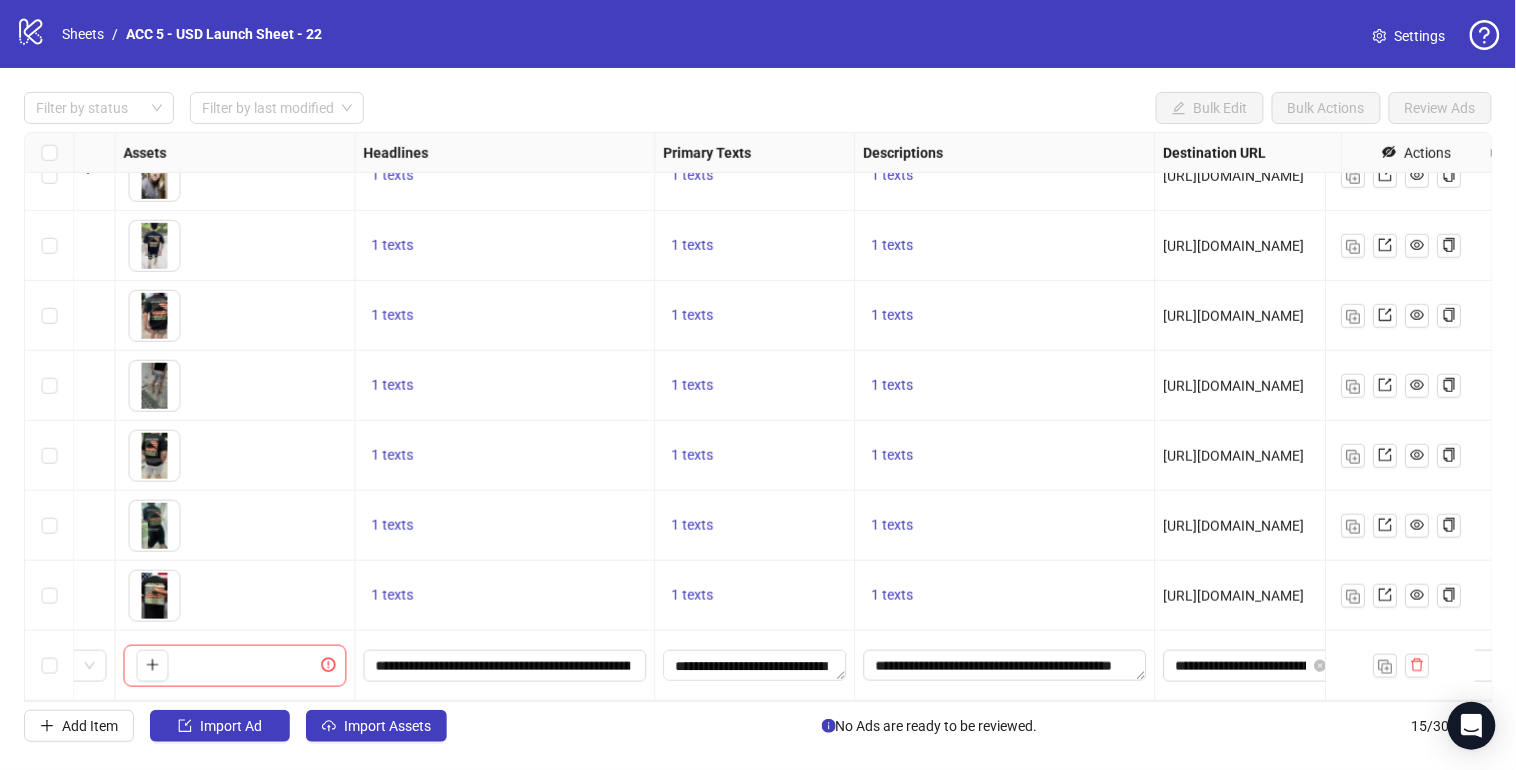 scroll, scrollTop: 537, scrollLeft: 1491, axis: both 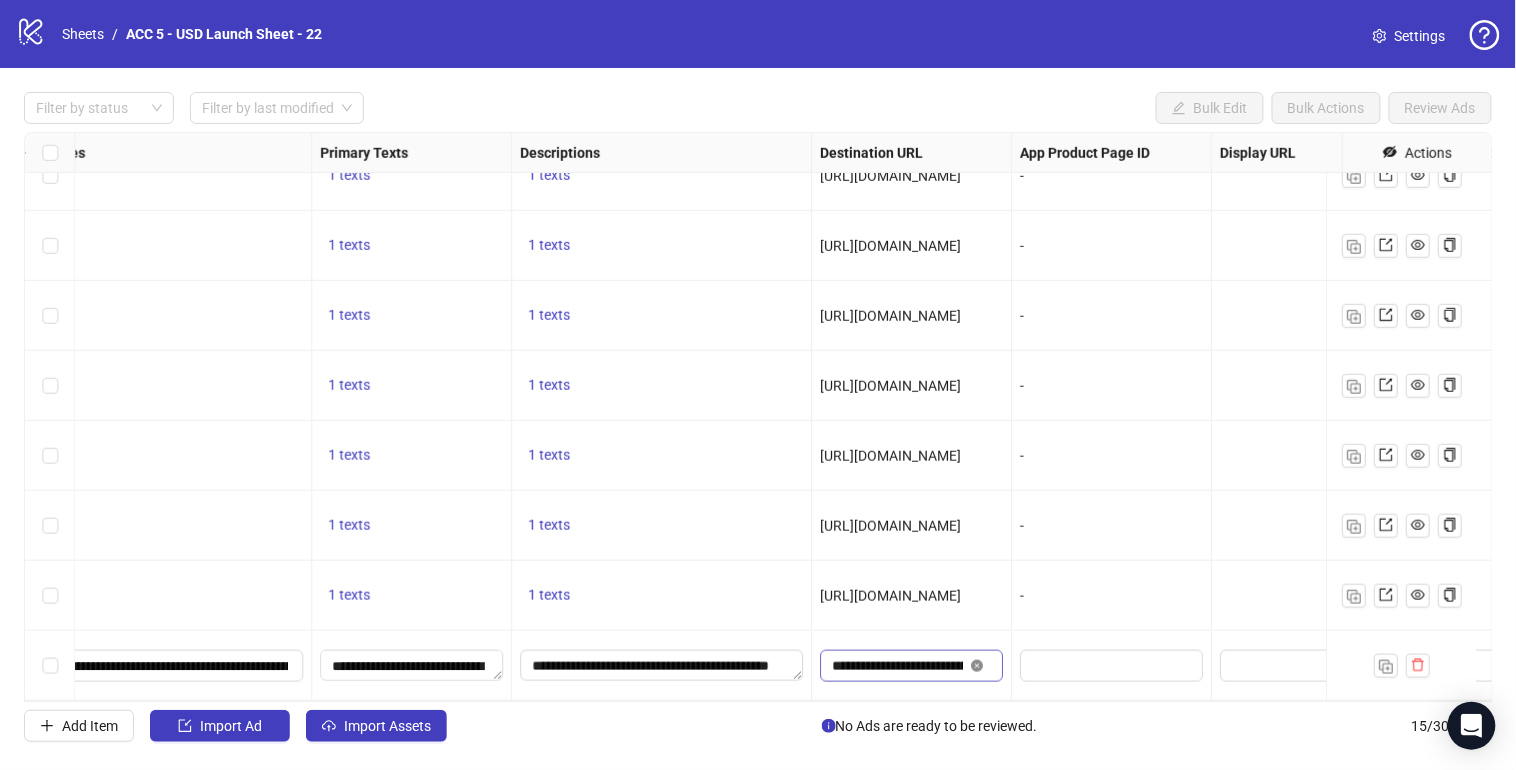 click 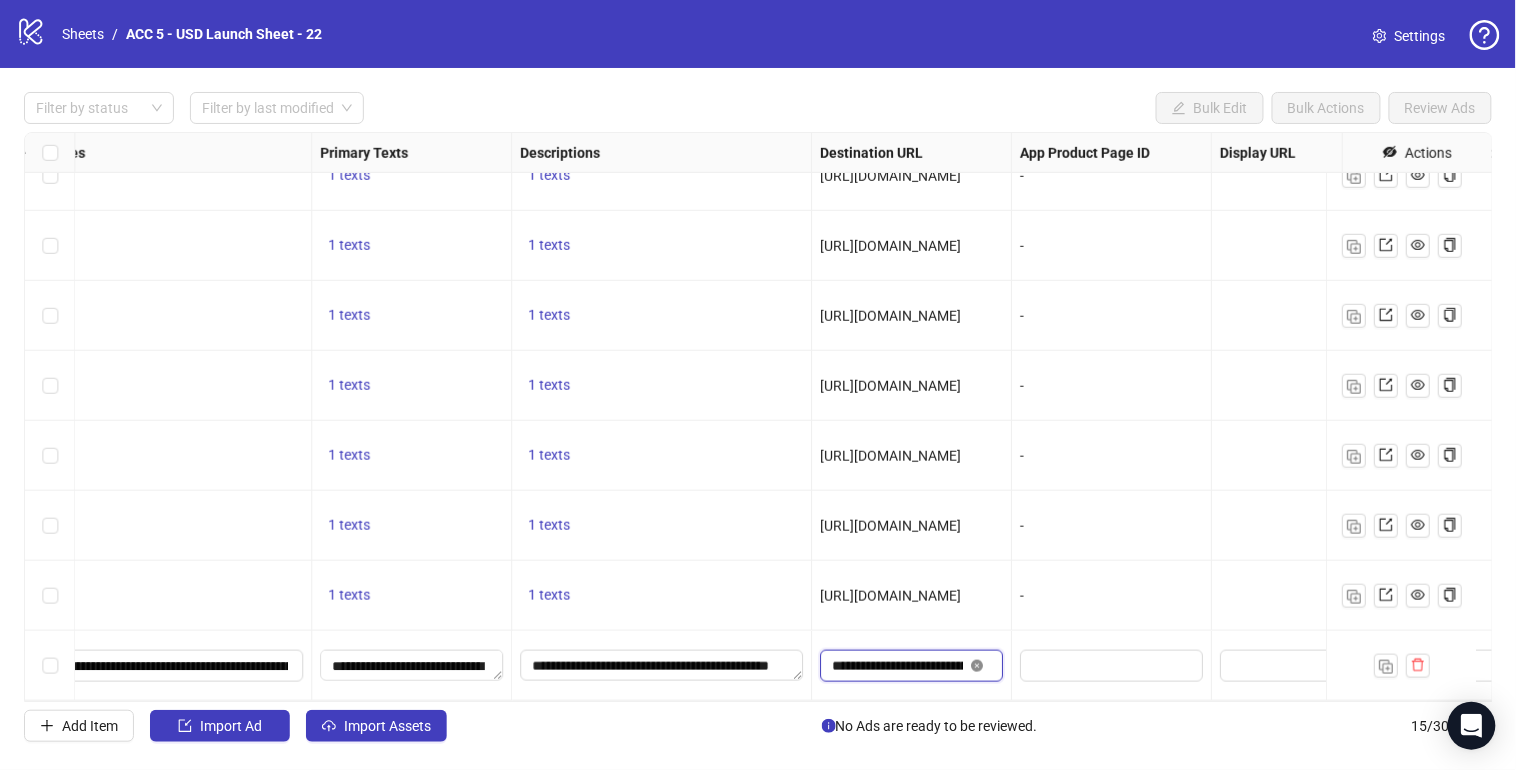 type 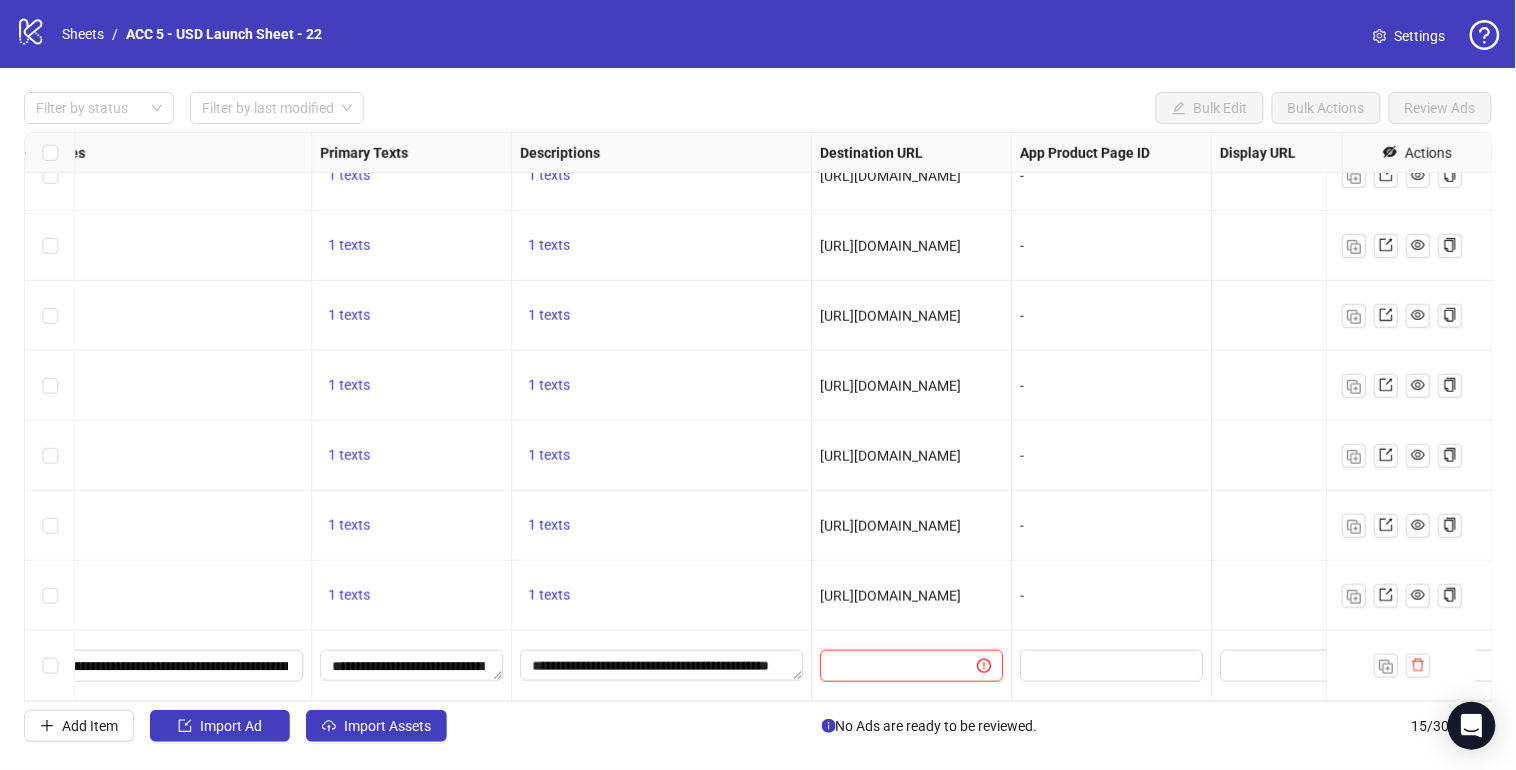 scroll, scrollTop: 0, scrollLeft: 0, axis: both 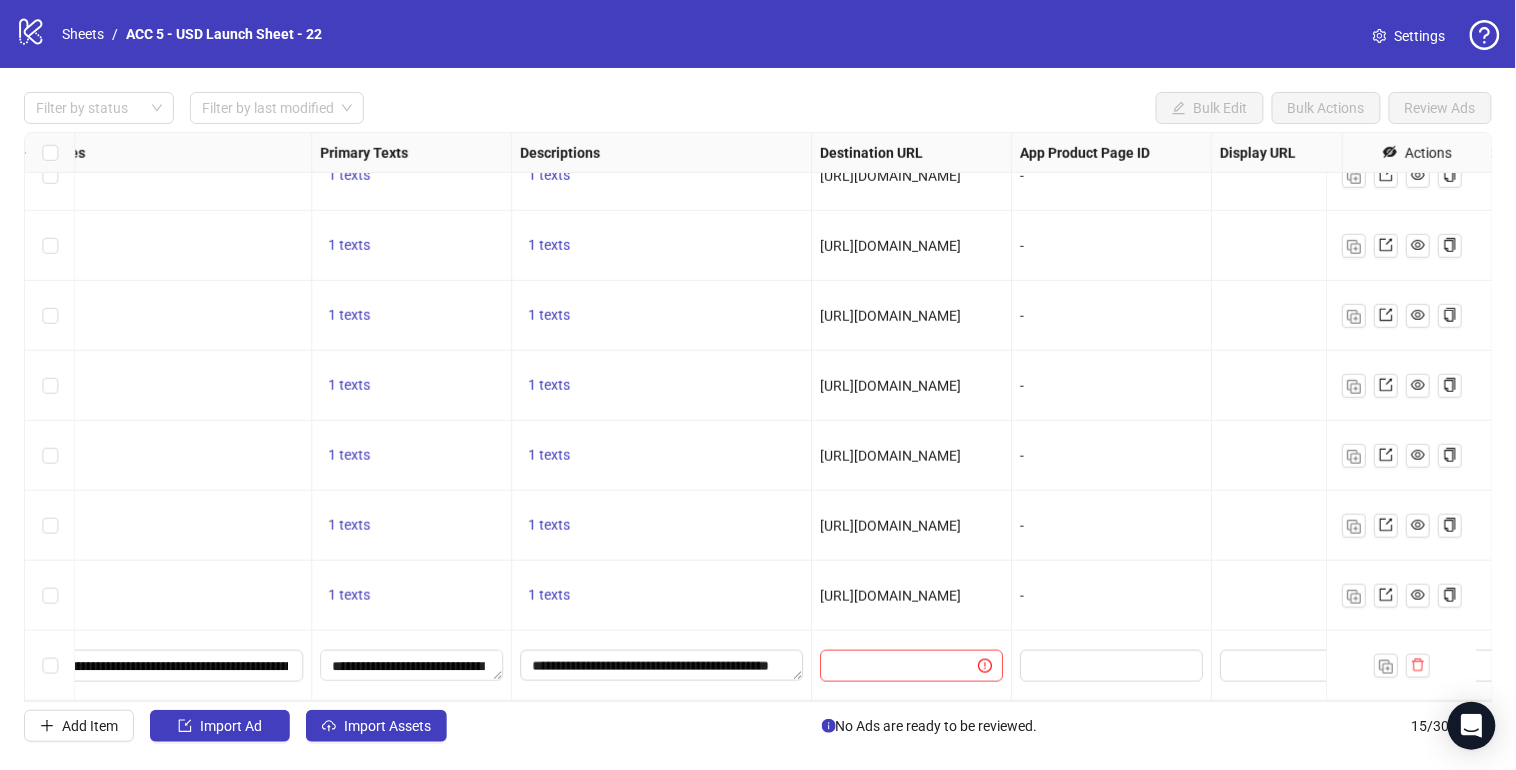 click on "-" at bounding box center (1112, 526) 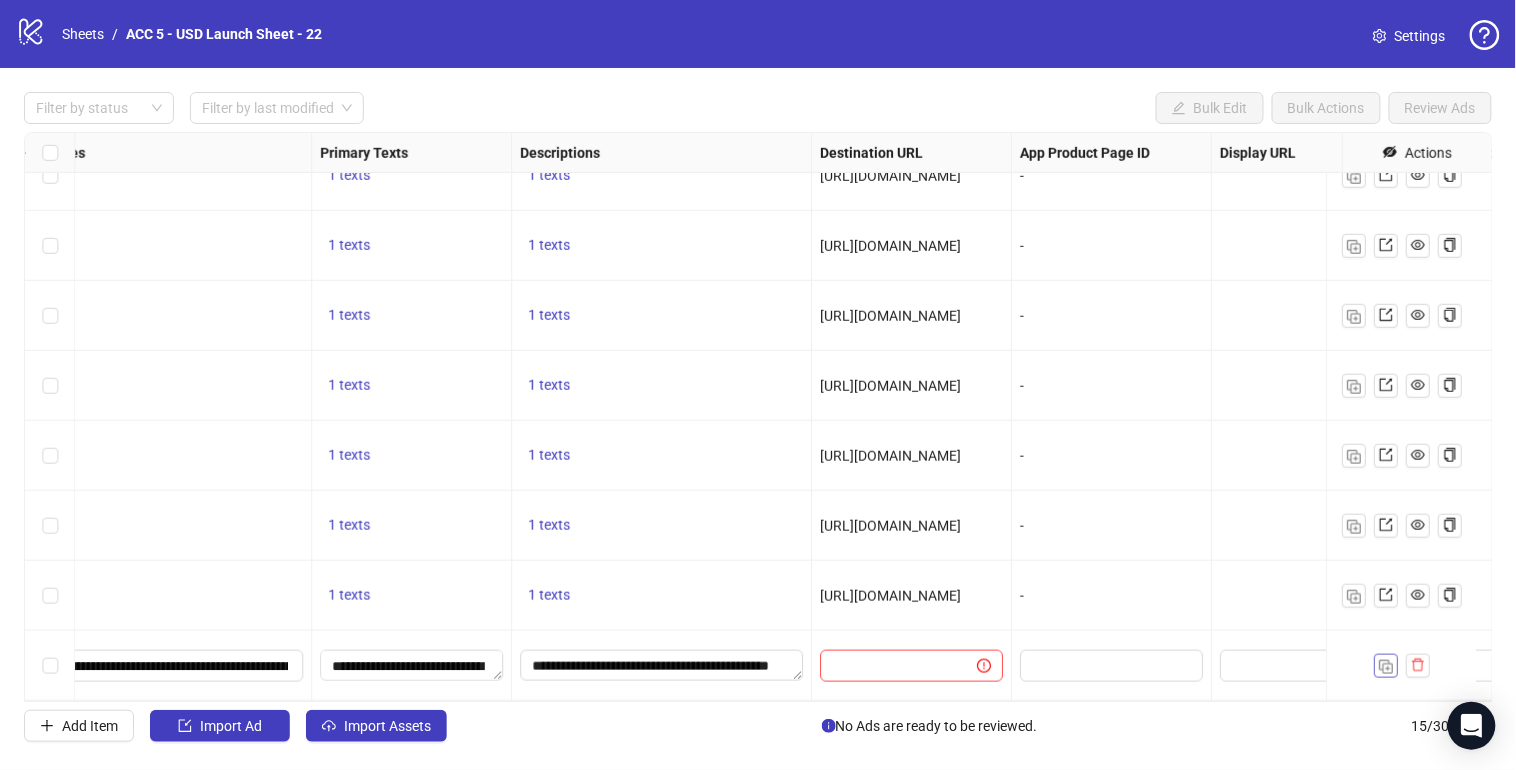 click at bounding box center [1386, 667] 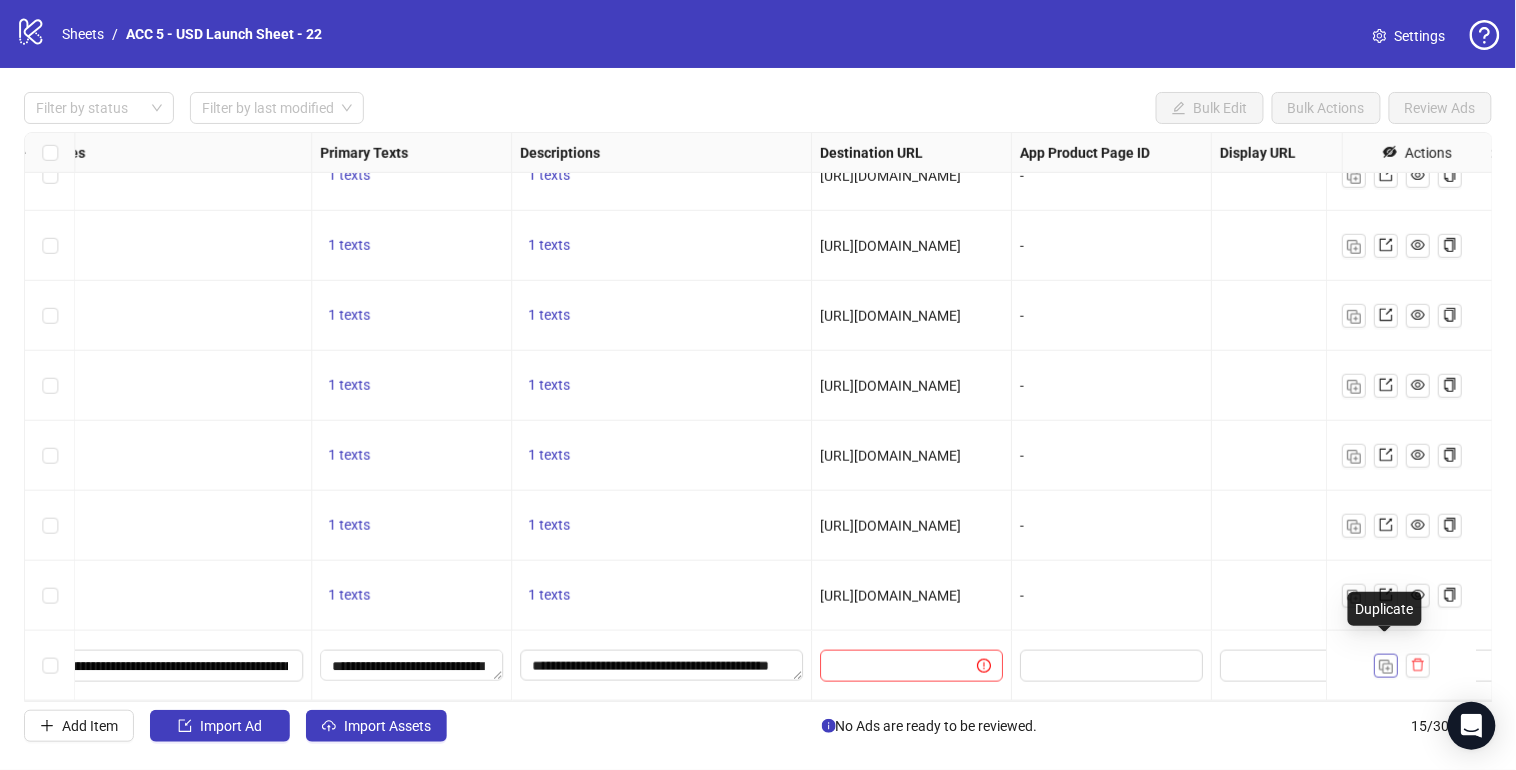 click at bounding box center [1386, 667] 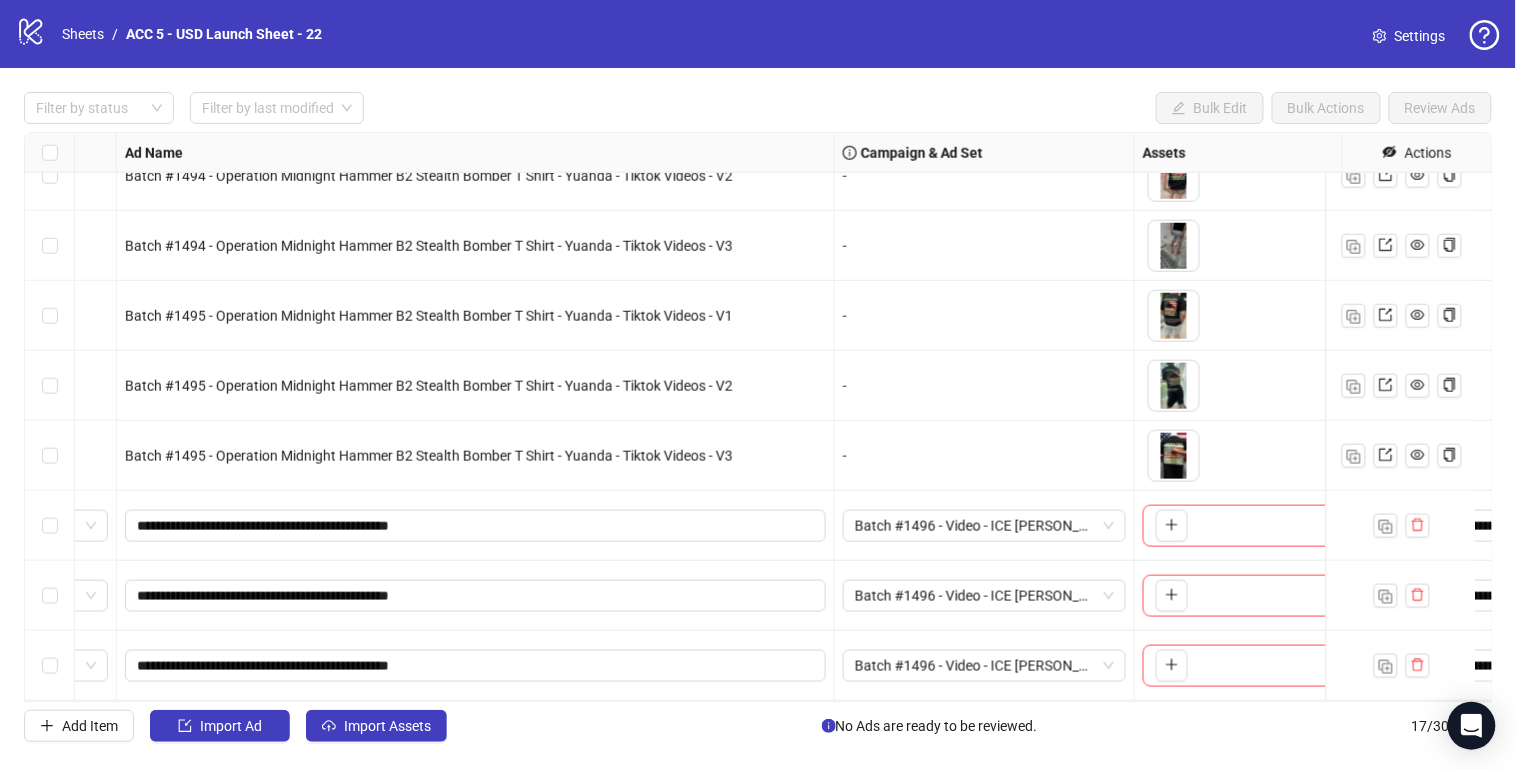 scroll, scrollTop: 677, scrollLeft: 247, axis: both 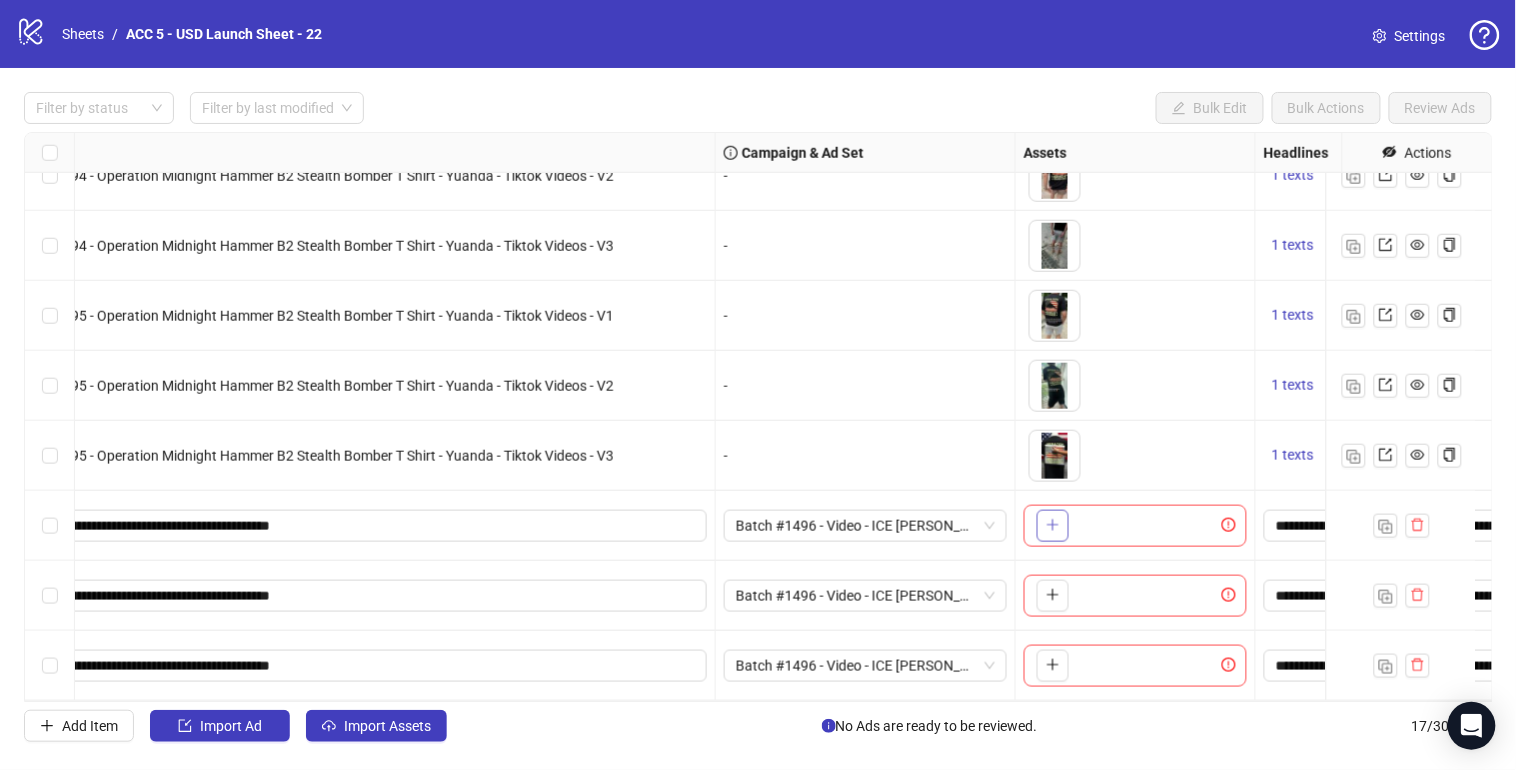 click at bounding box center (1053, 526) 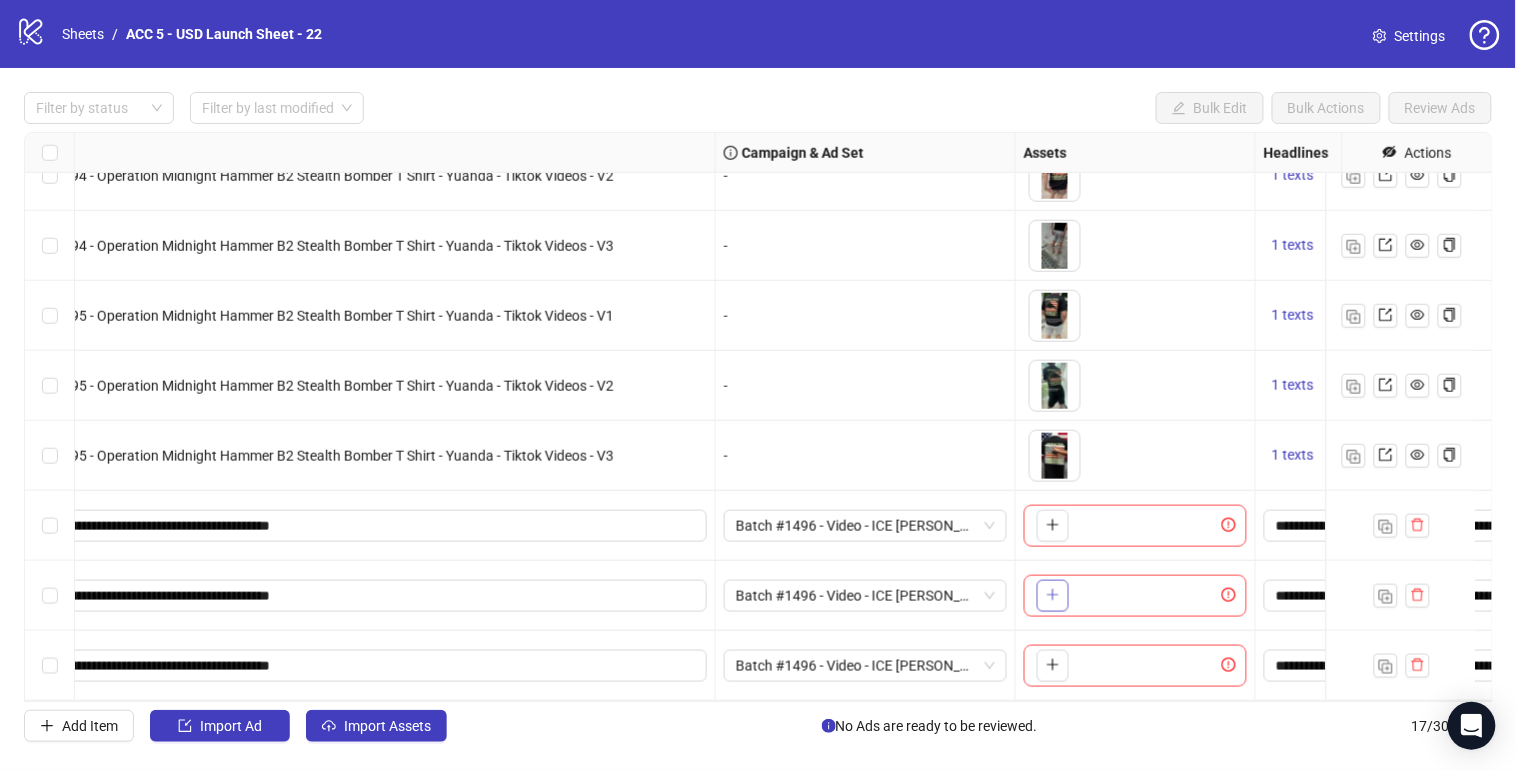 click at bounding box center (1053, 596) 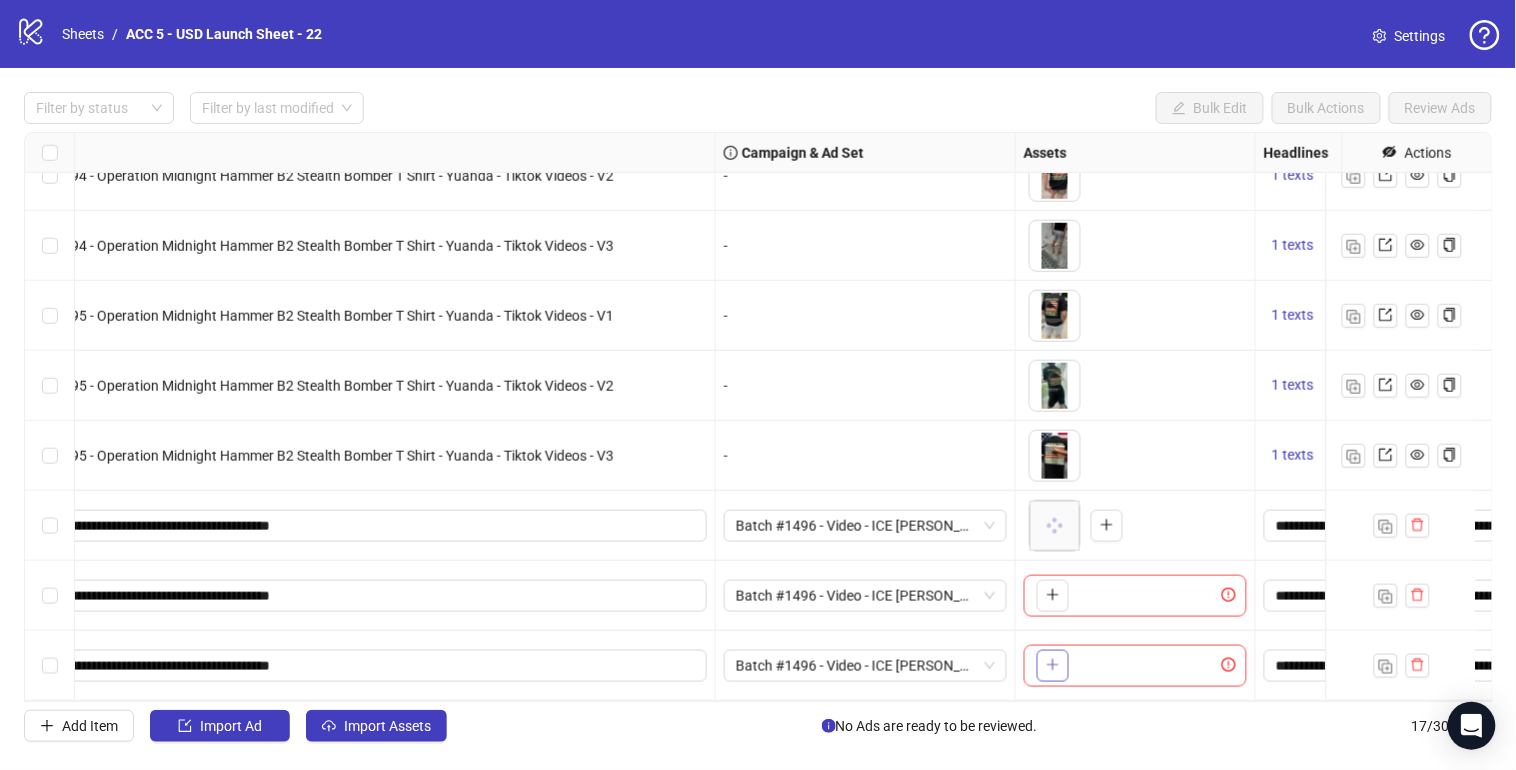 click 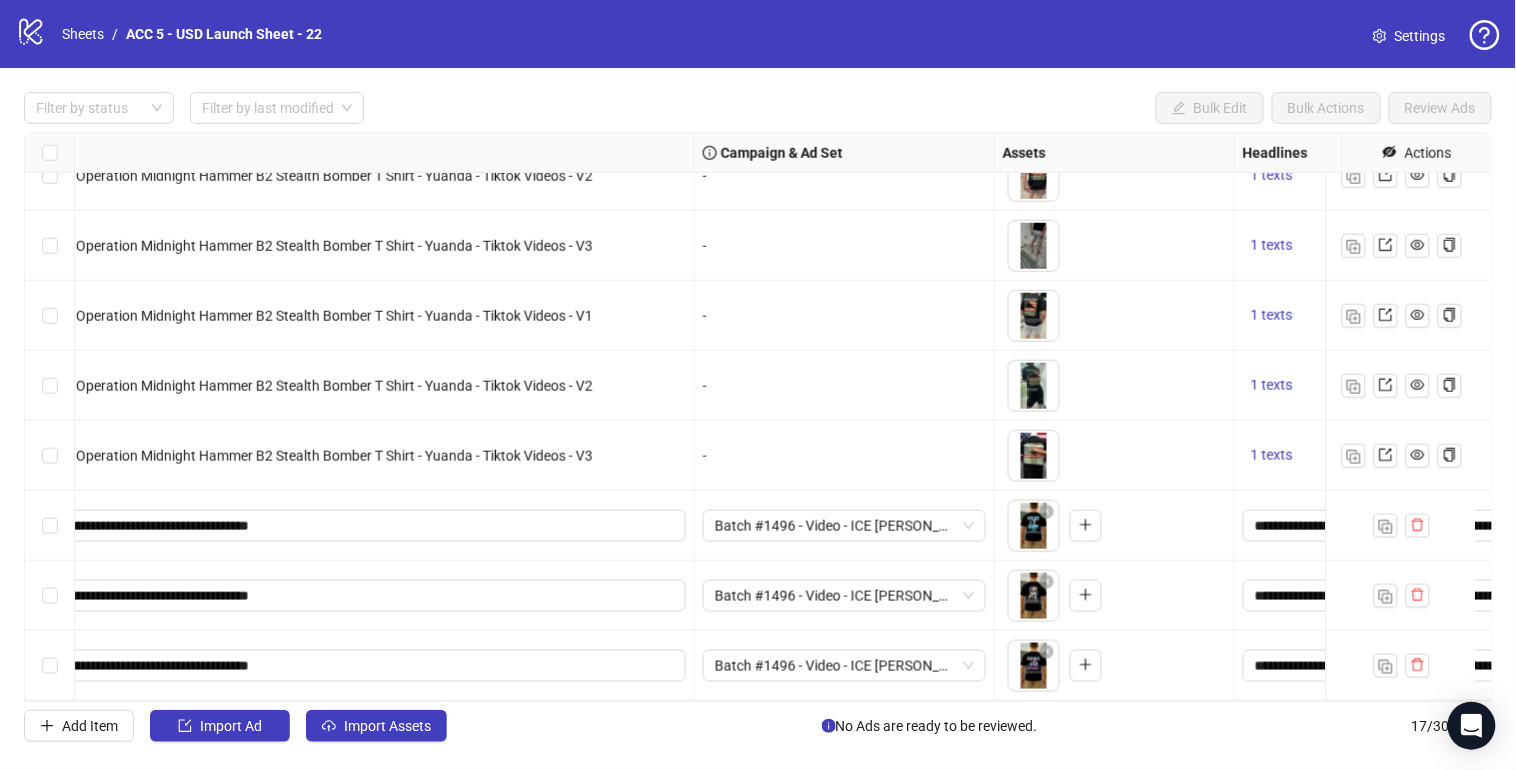 scroll, scrollTop: 677, scrollLeft: 1467, axis: both 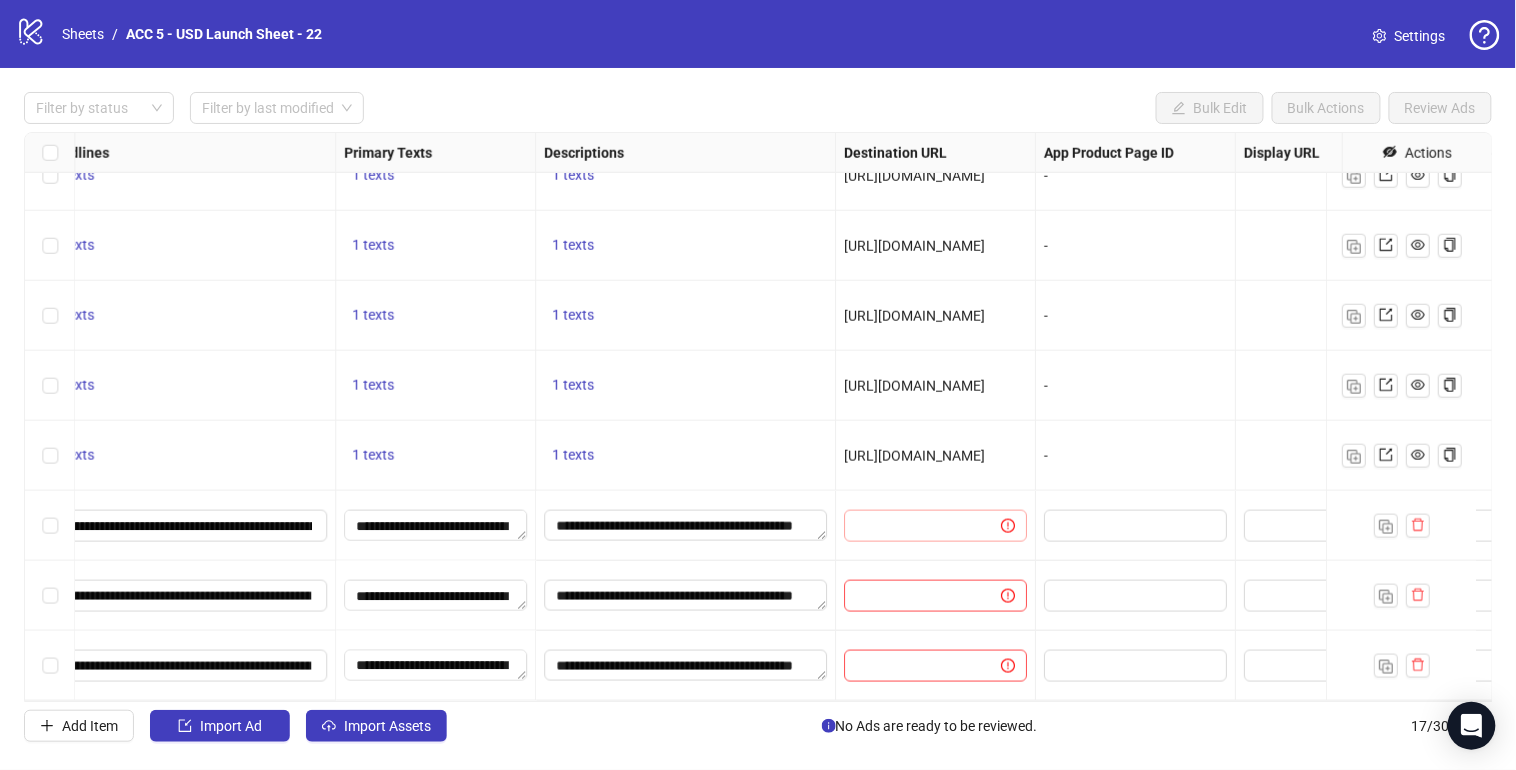 click at bounding box center [935, 526] 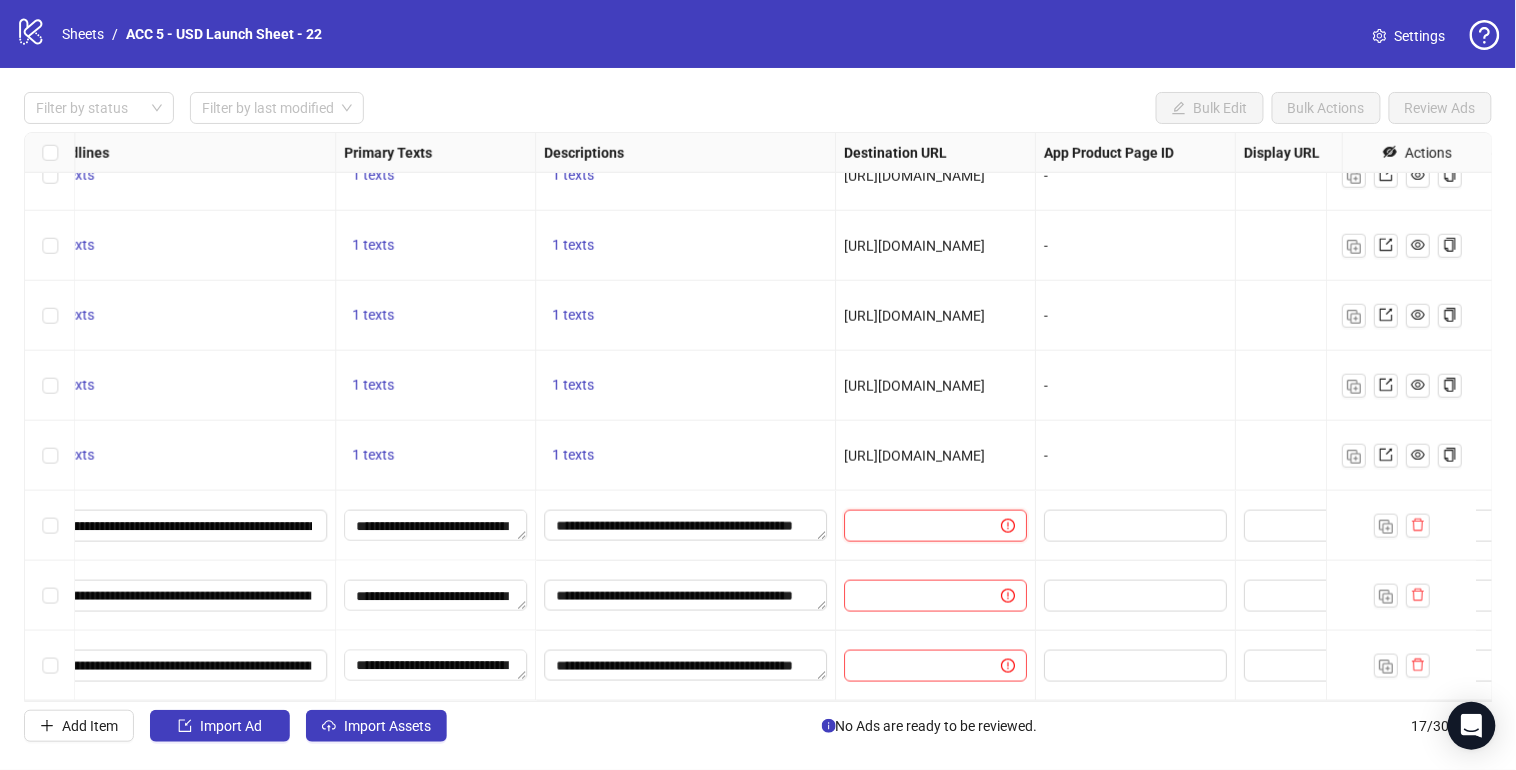 paste on "**********" 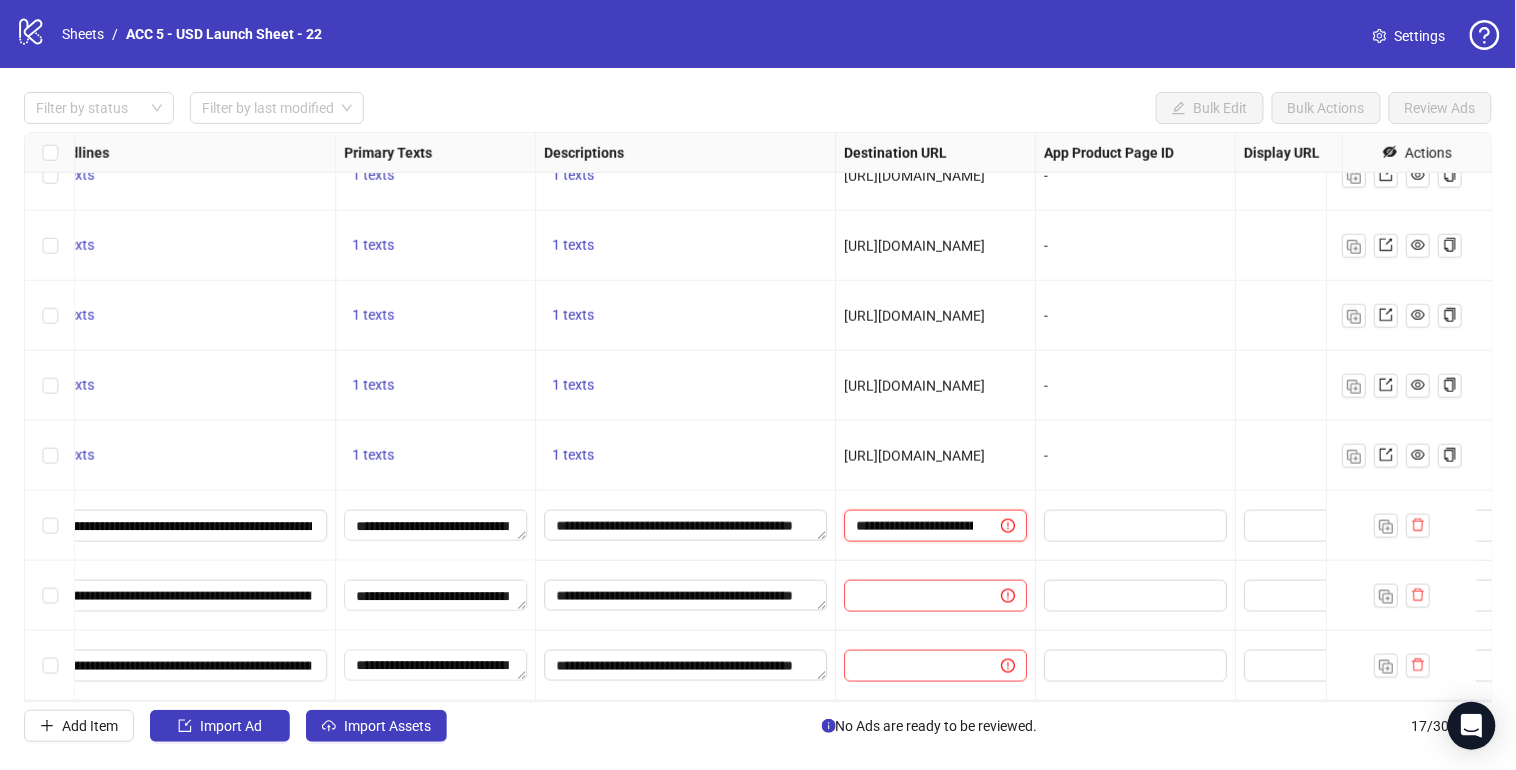 scroll, scrollTop: 0, scrollLeft: 366, axis: horizontal 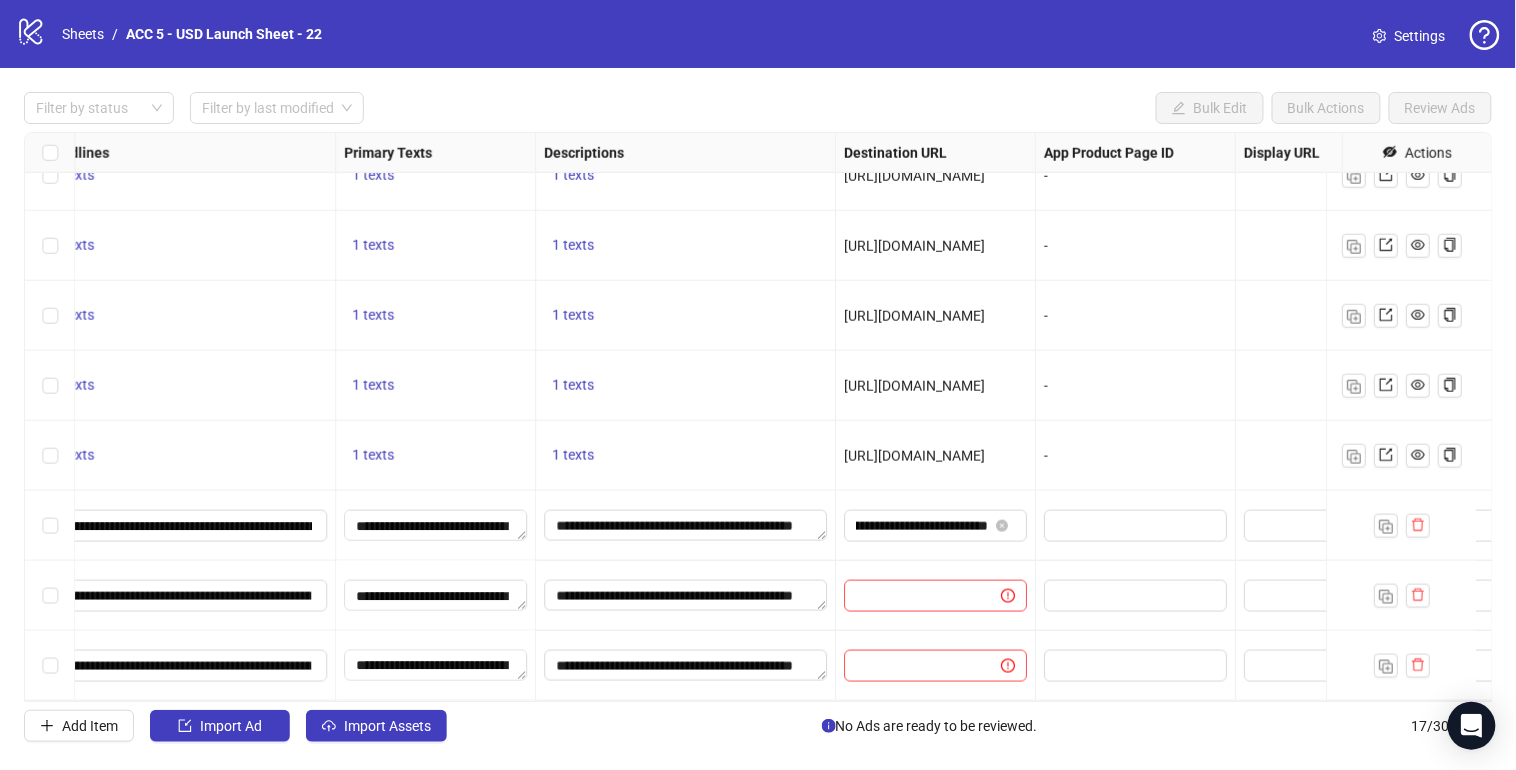 click at bounding box center (936, 596) 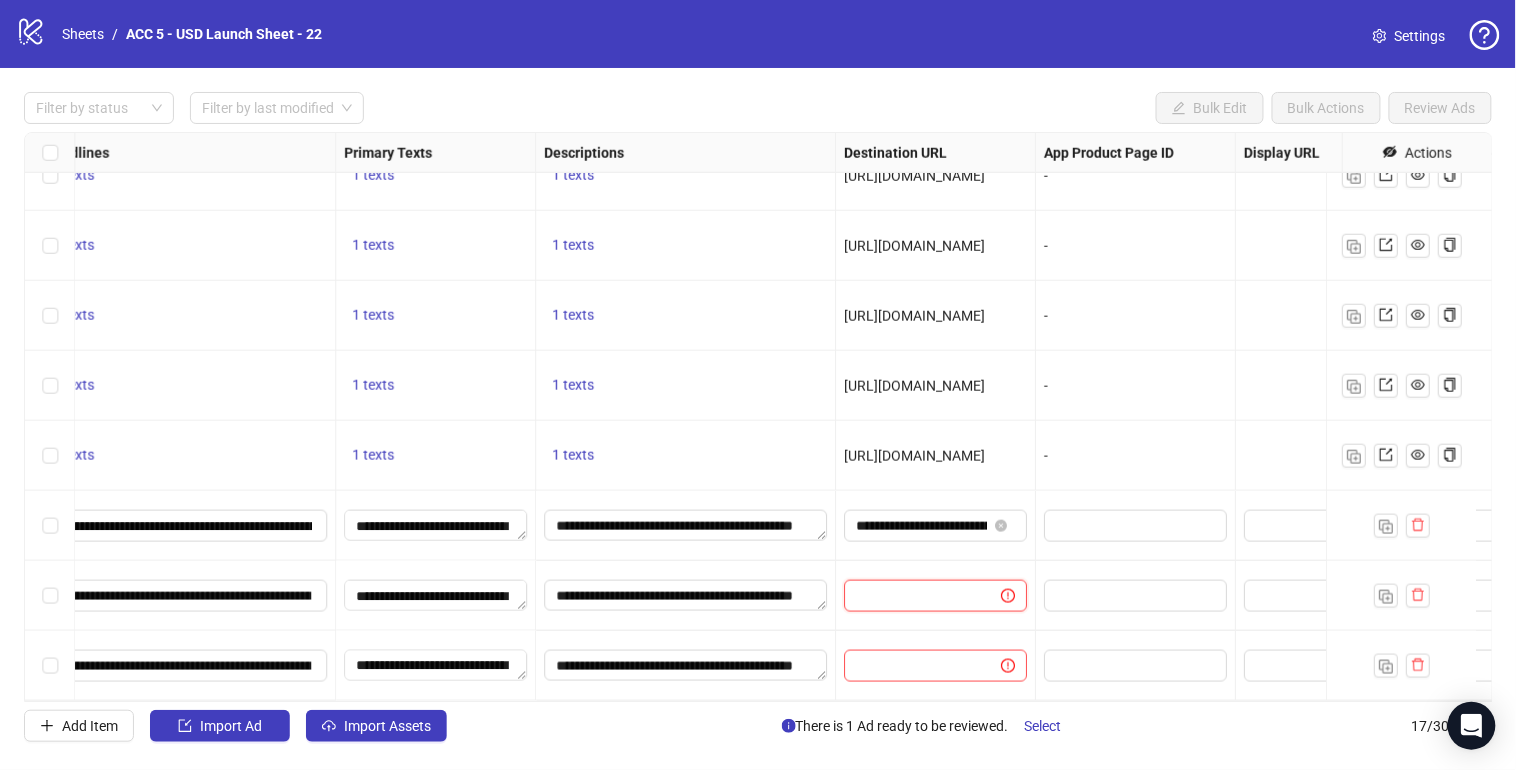 click at bounding box center (914, 596) 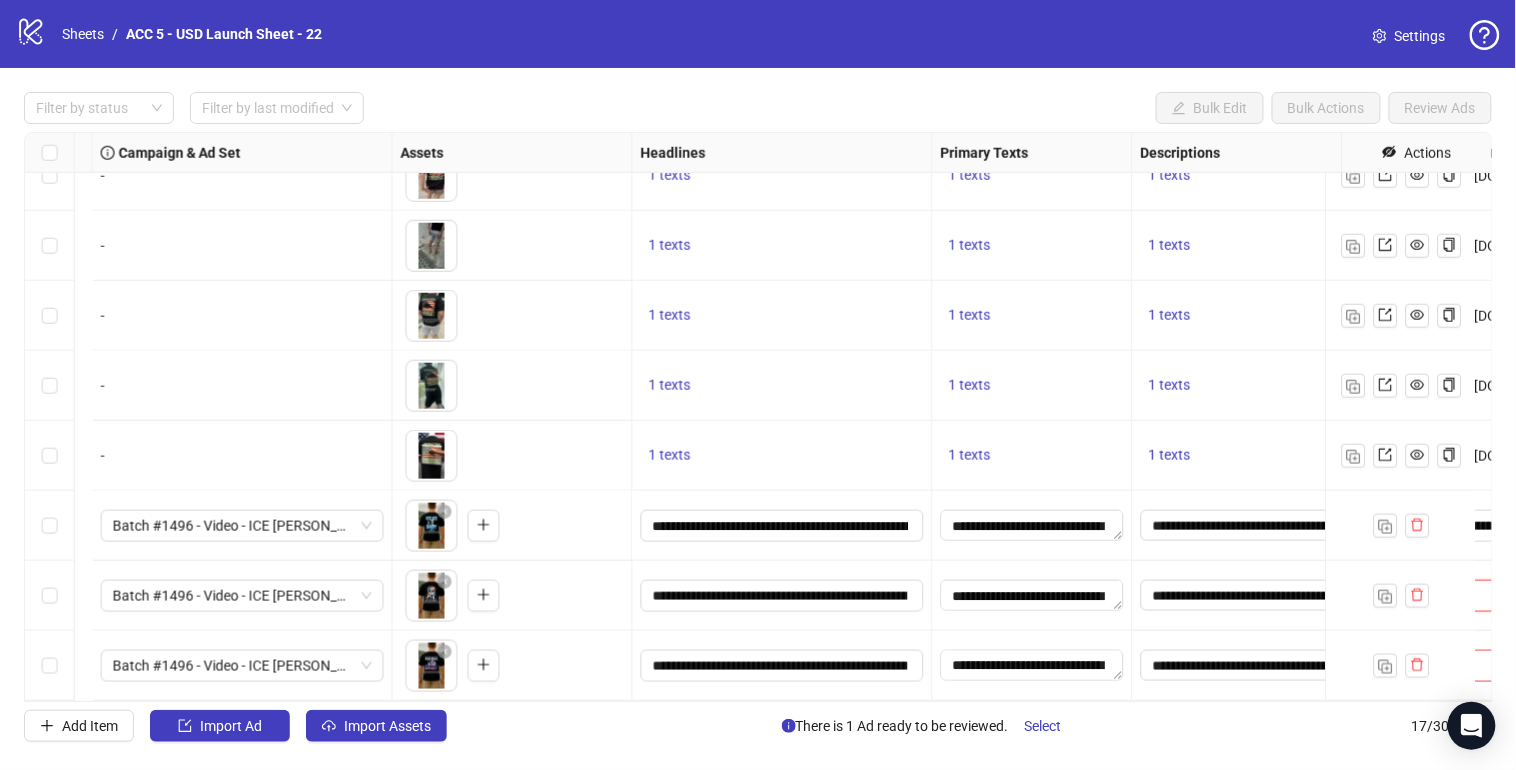 scroll, scrollTop: 677, scrollLeft: 822, axis: both 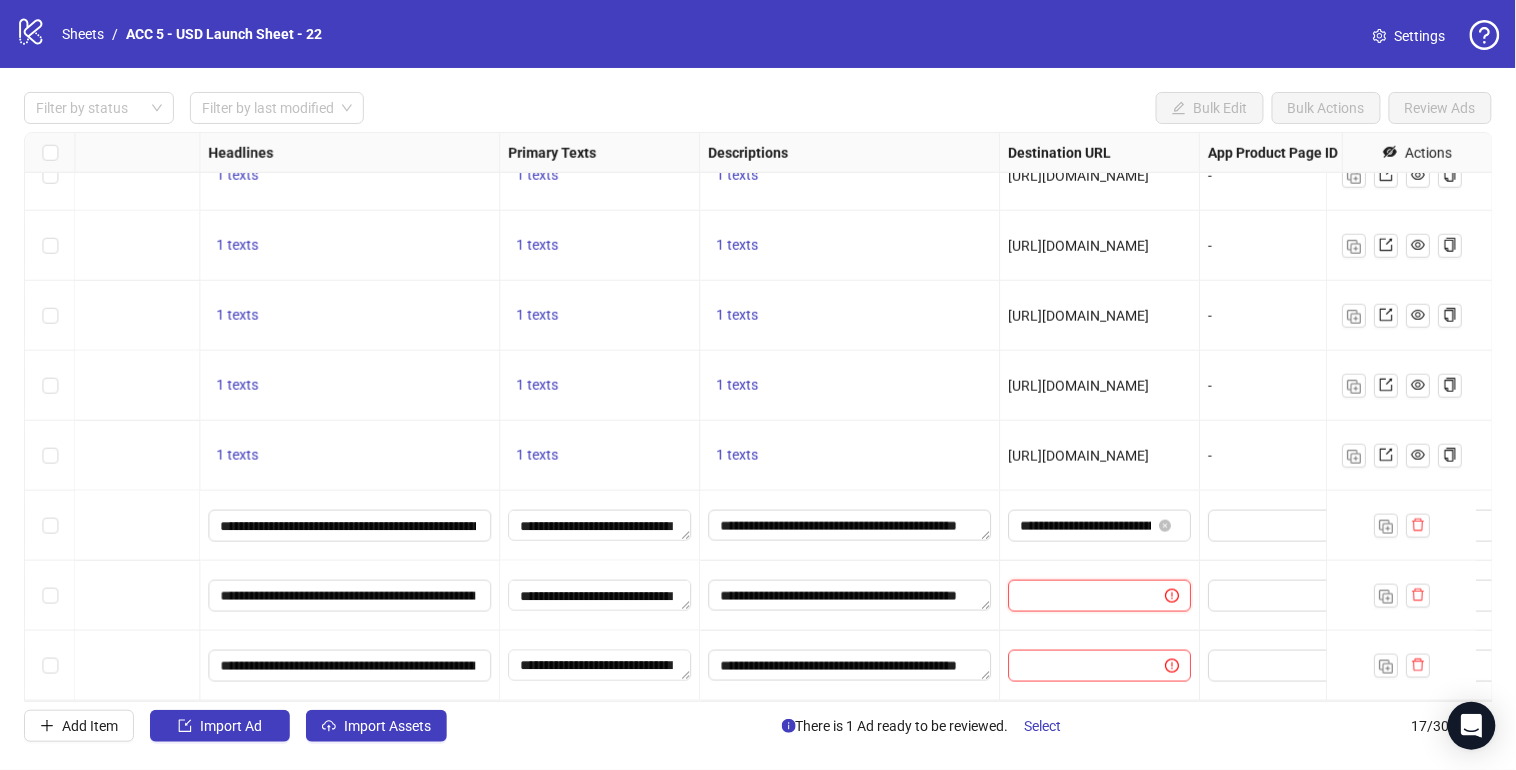 click at bounding box center [1078, 596] 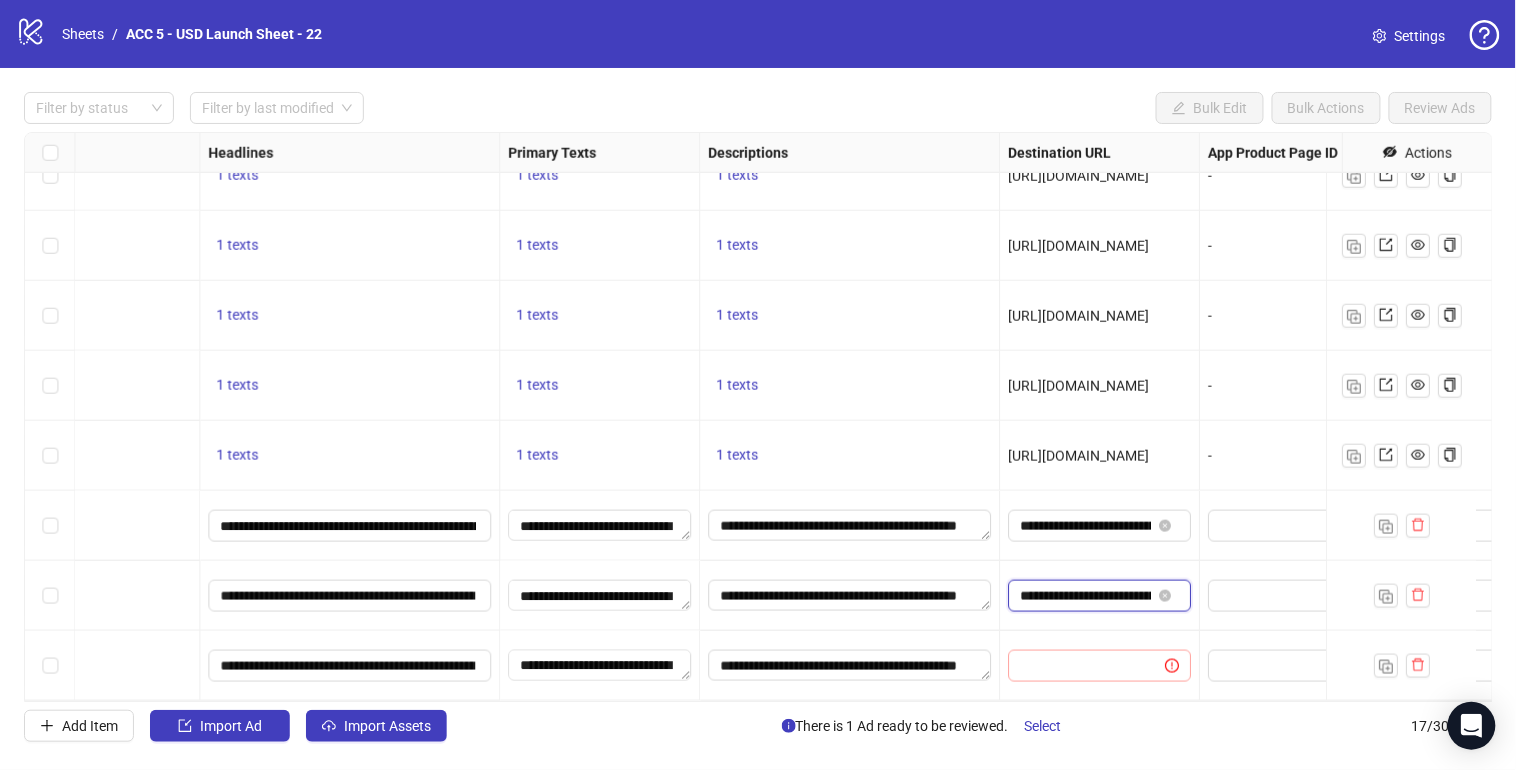 scroll, scrollTop: 0, scrollLeft: 385, axis: horizontal 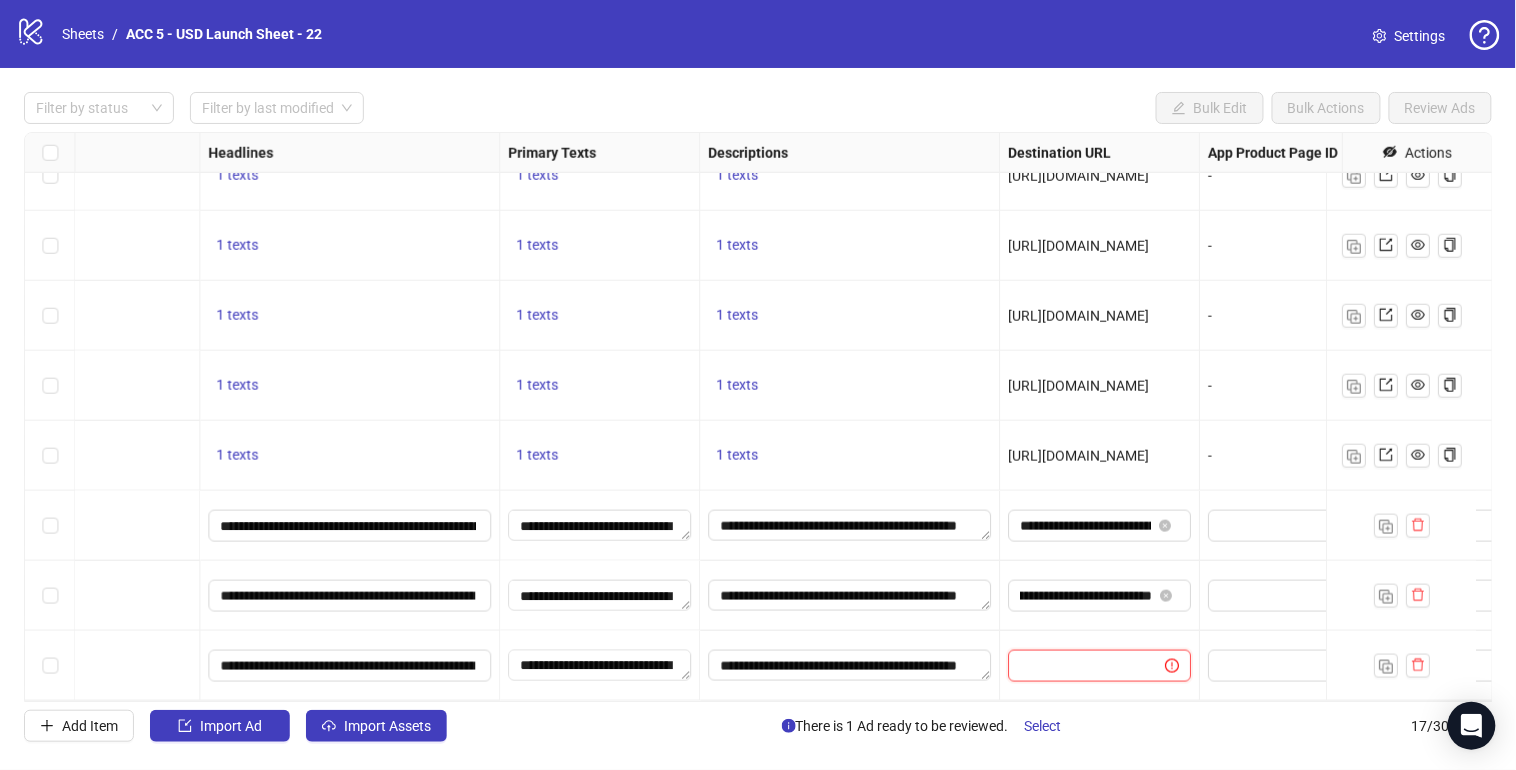 click at bounding box center [1078, 666] 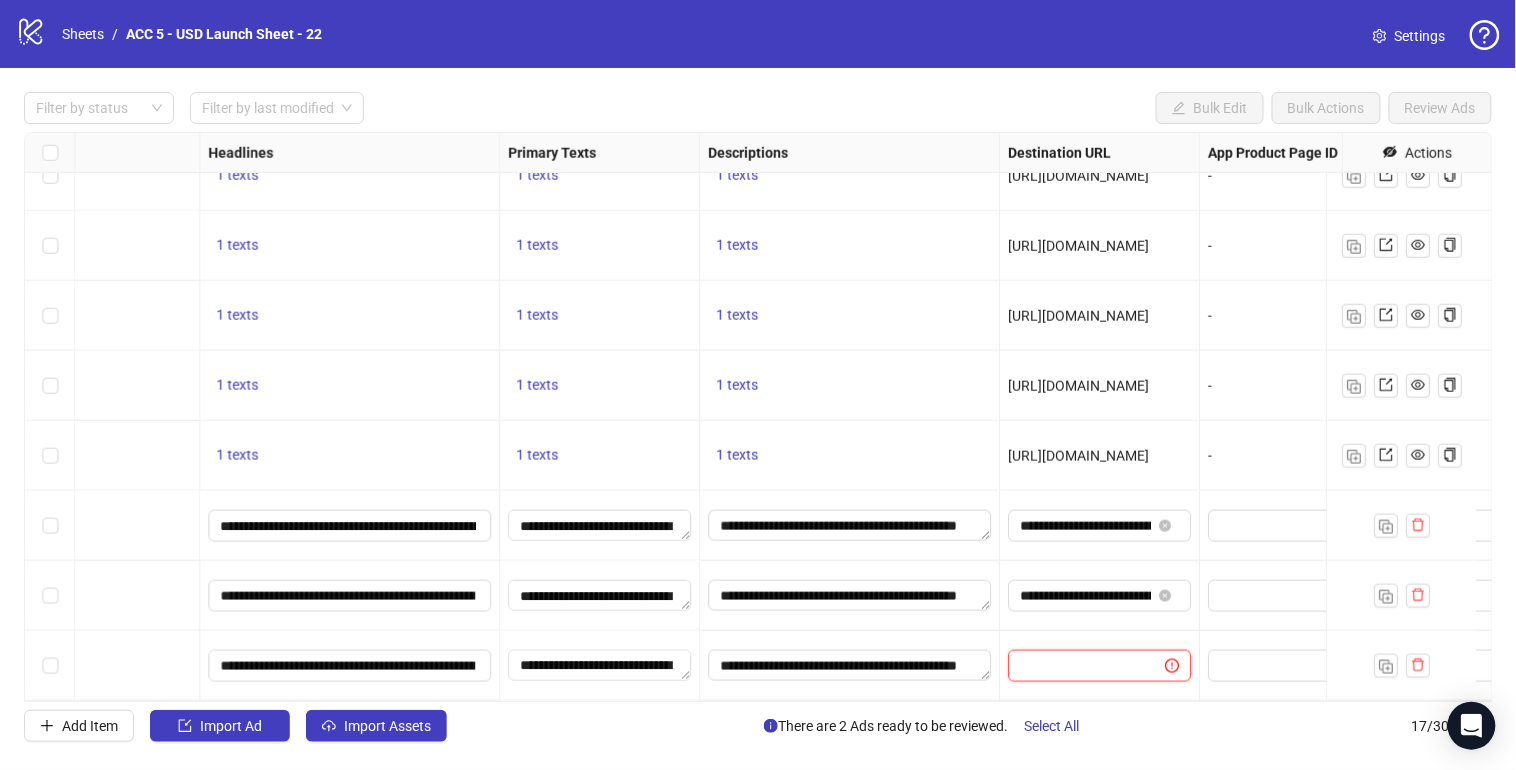 click at bounding box center (1078, 666) 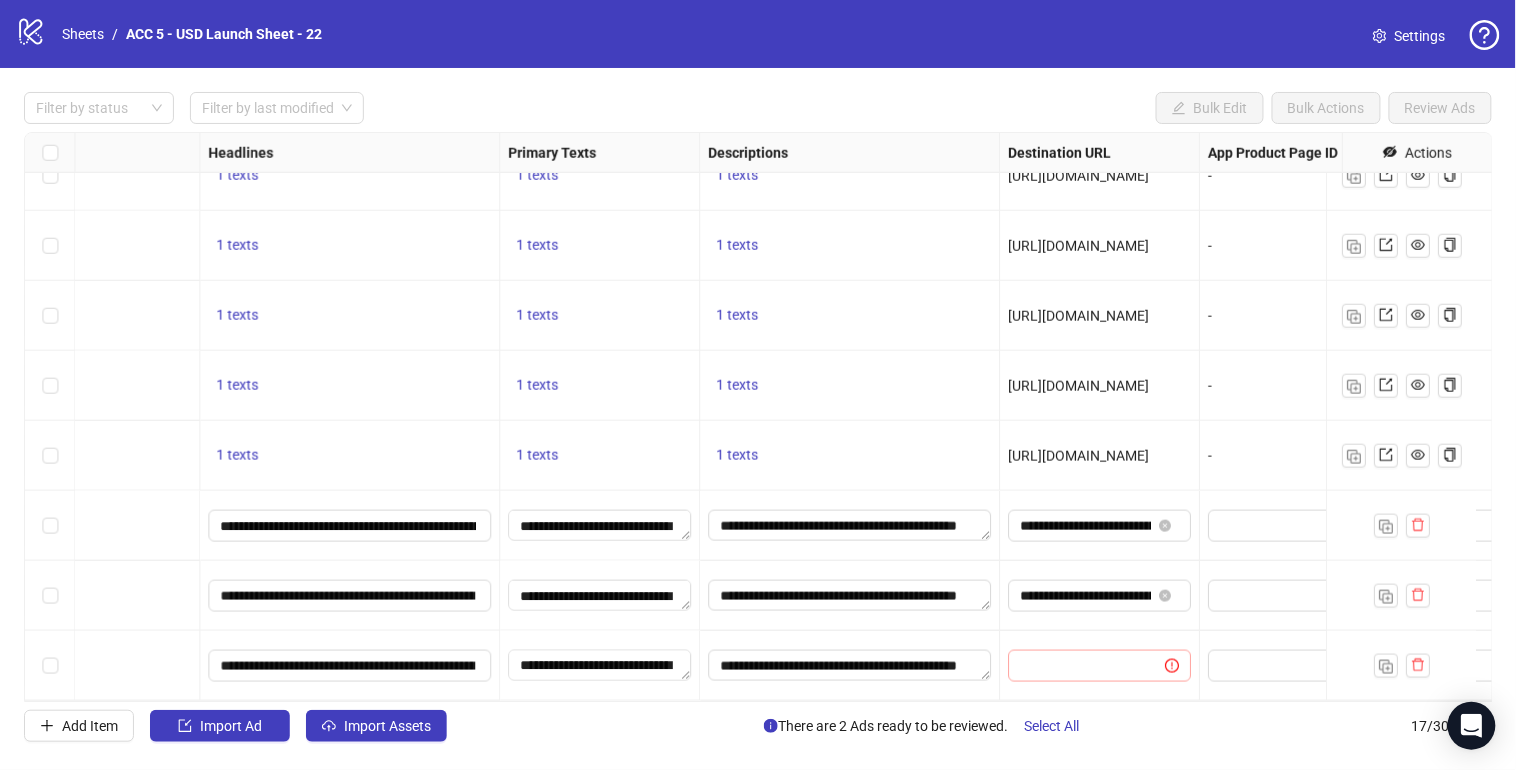 click at bounding box center [1099, 666] 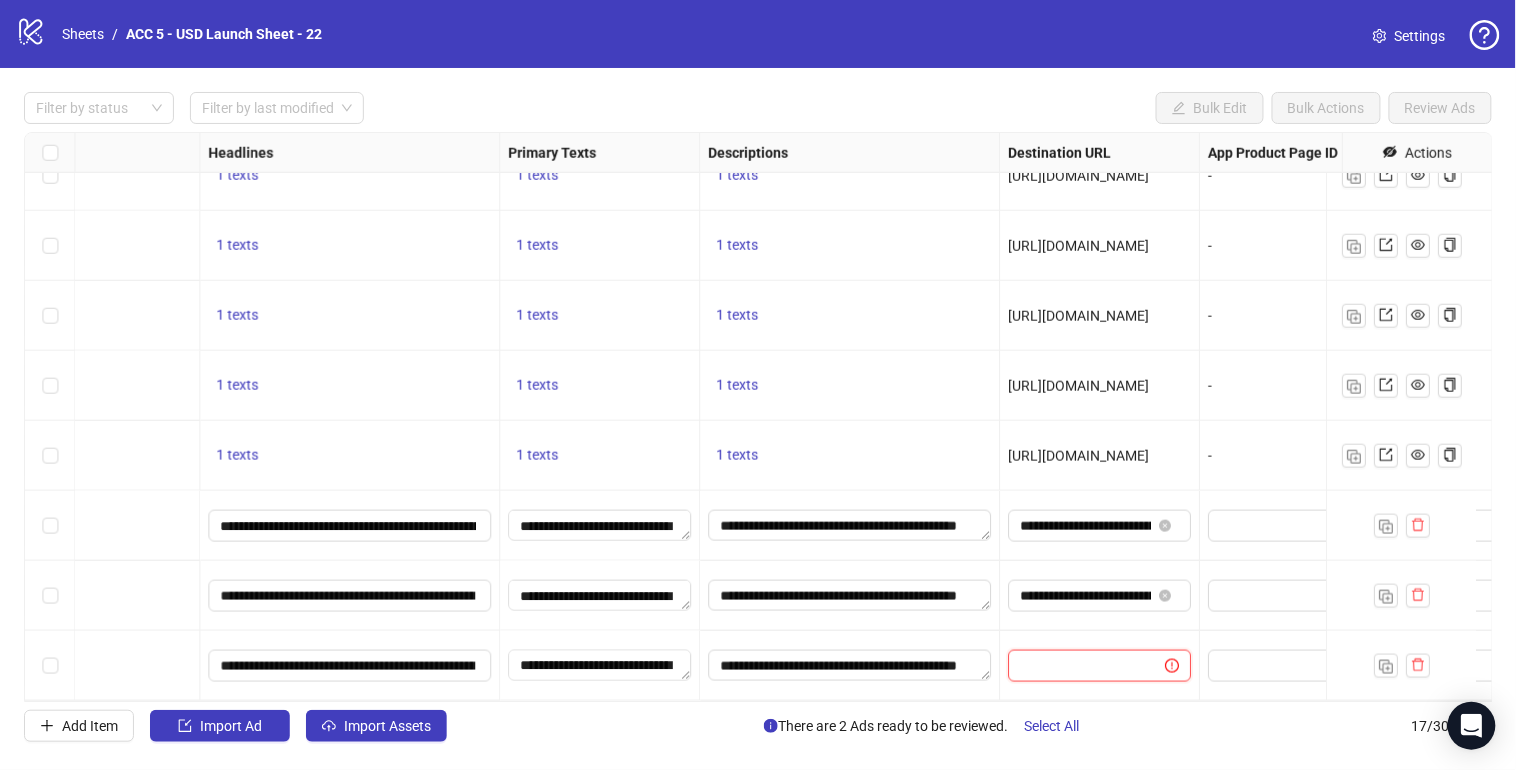 paste on "**********" 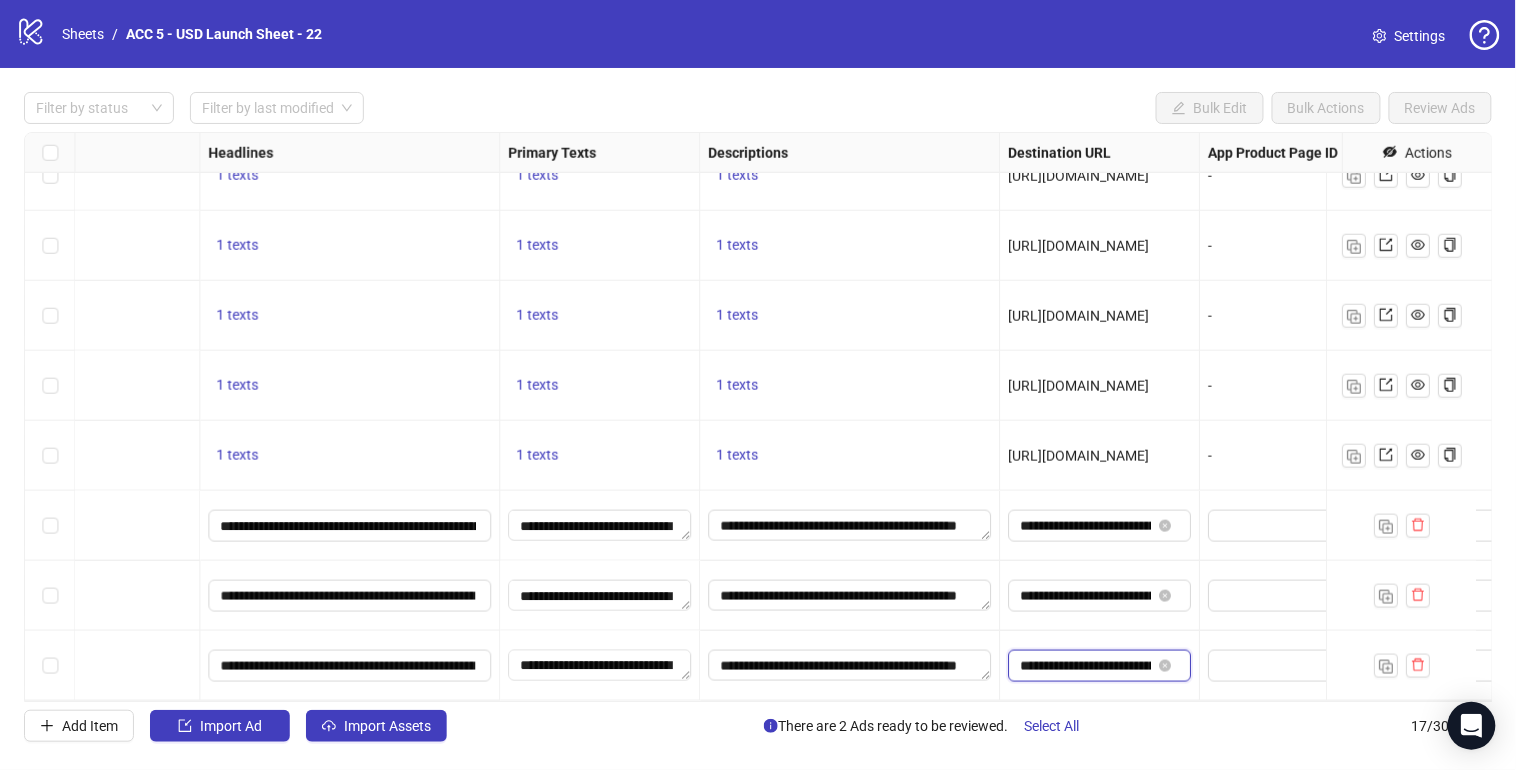click at bounding box center [1085, 666] 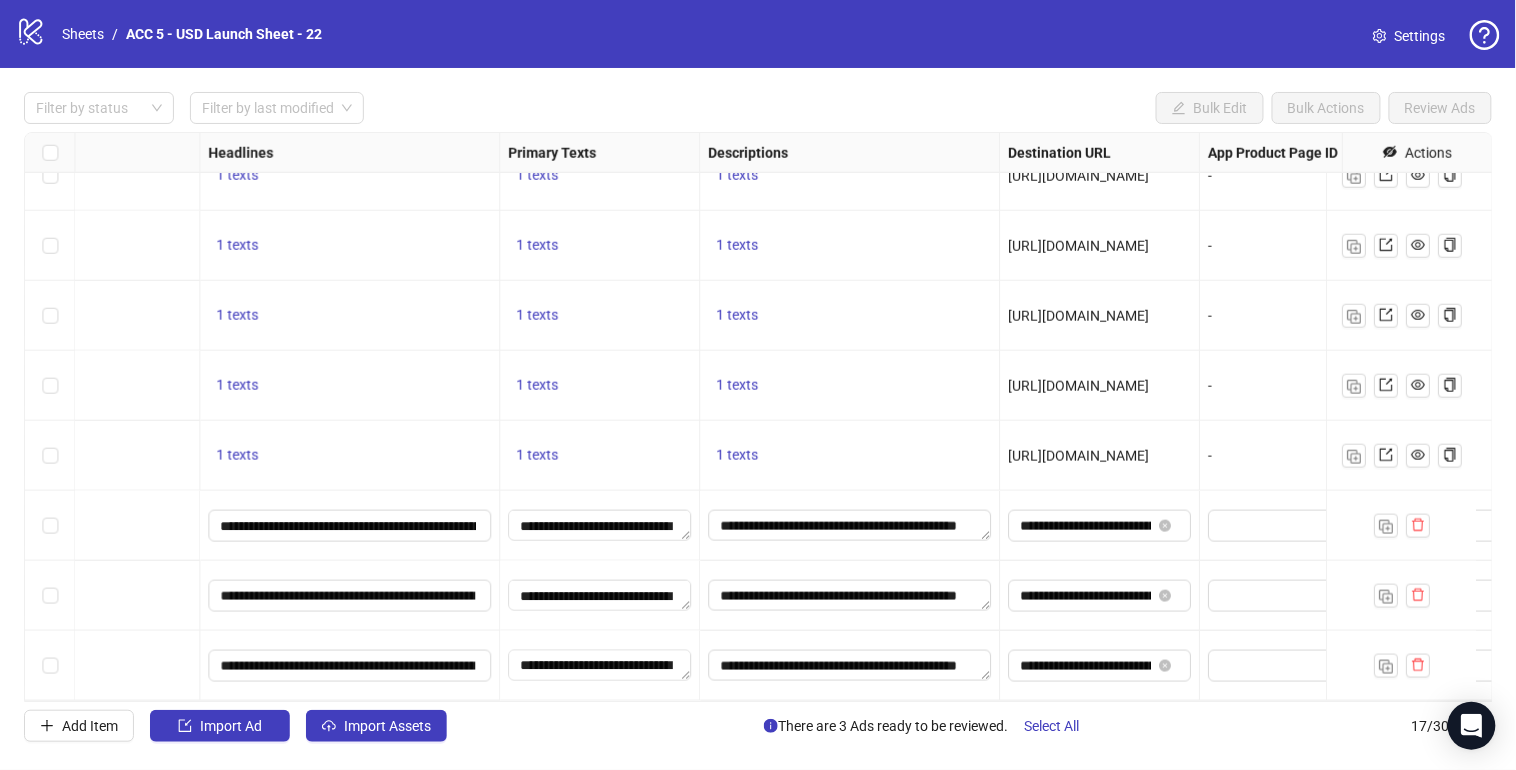 click on "**********" at bounding box center (1100, 666) 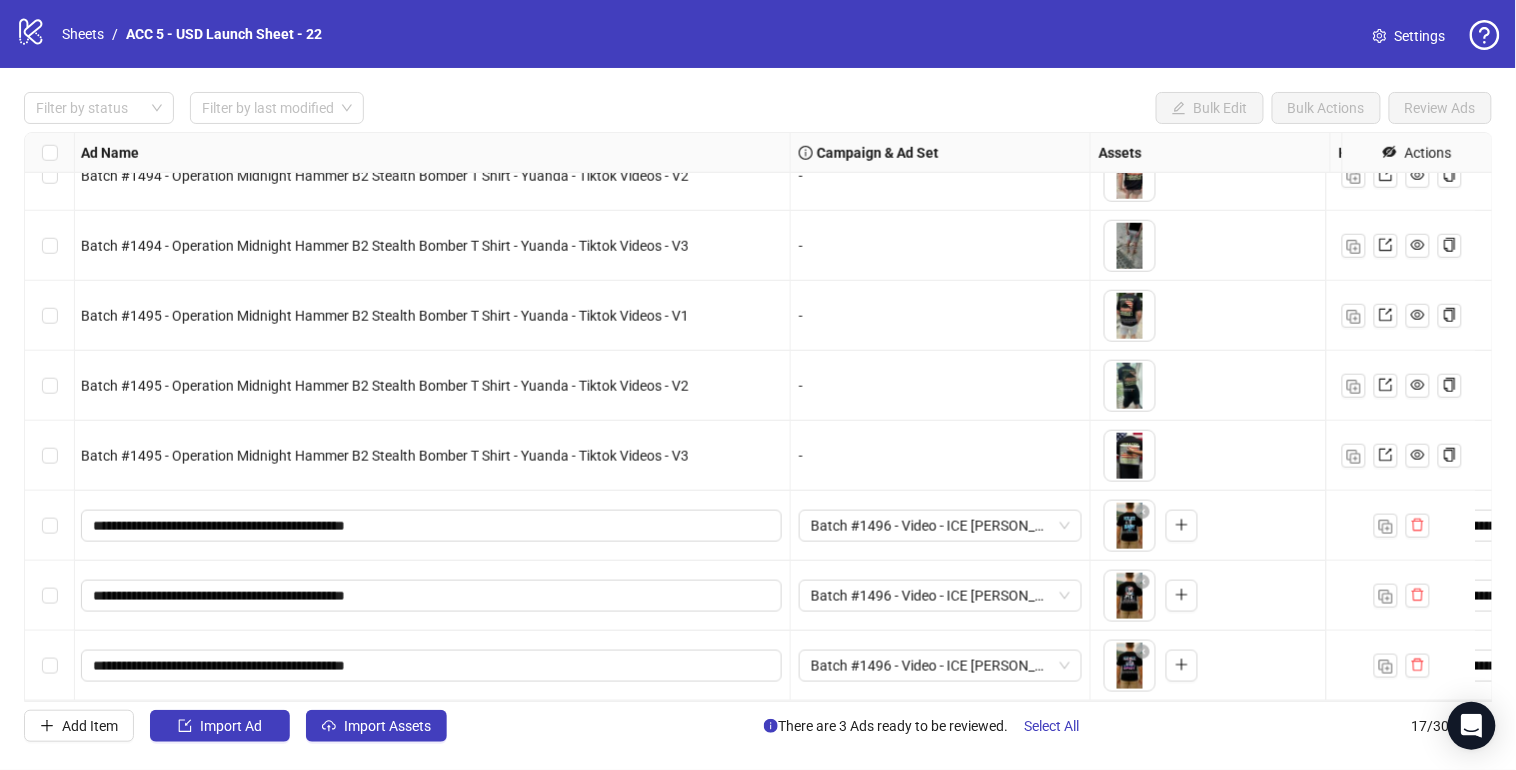 scroll, scrollTop: 677, scrollLeft: 84, axis: both 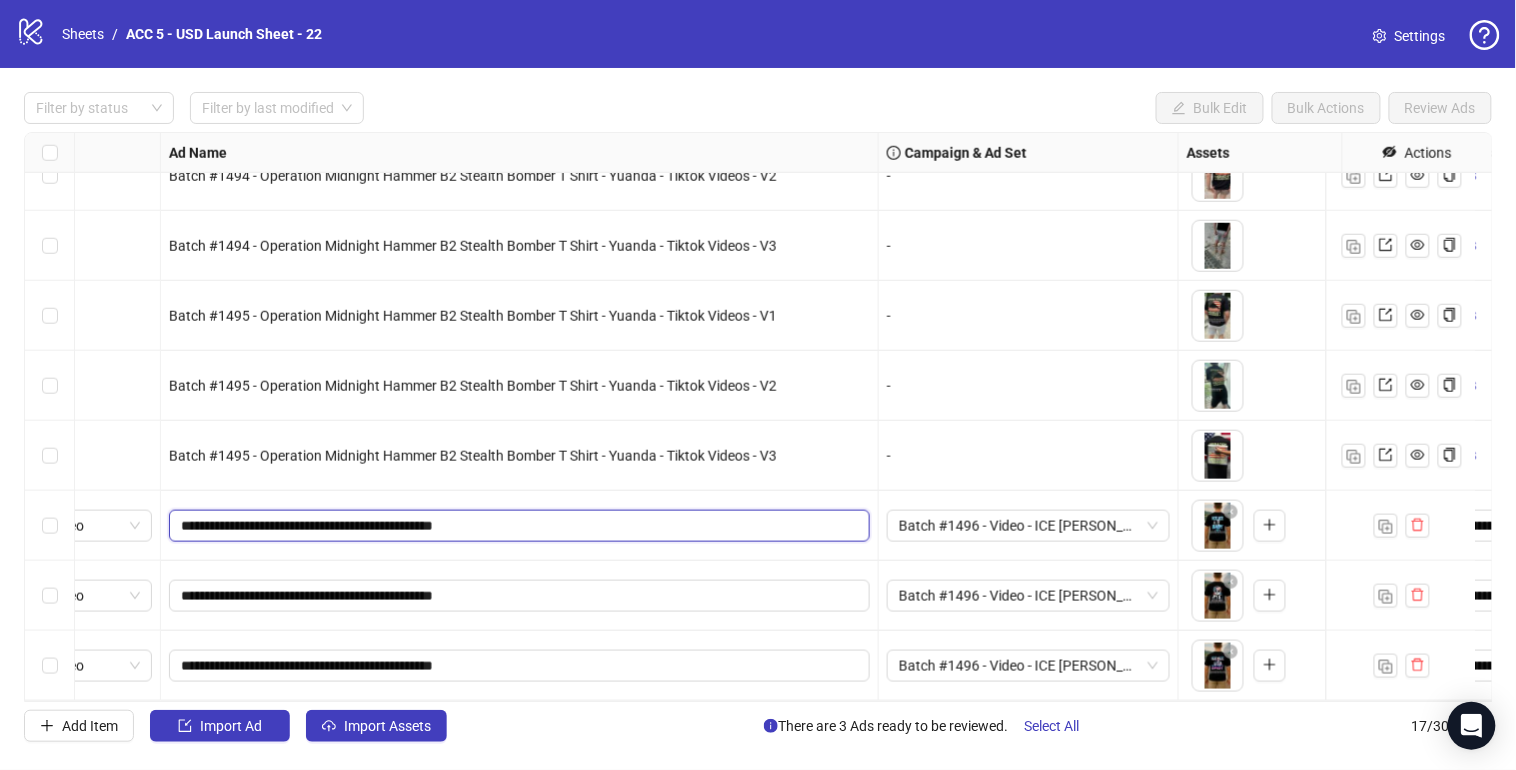 click on "**********" at bounding box center (517, 526) 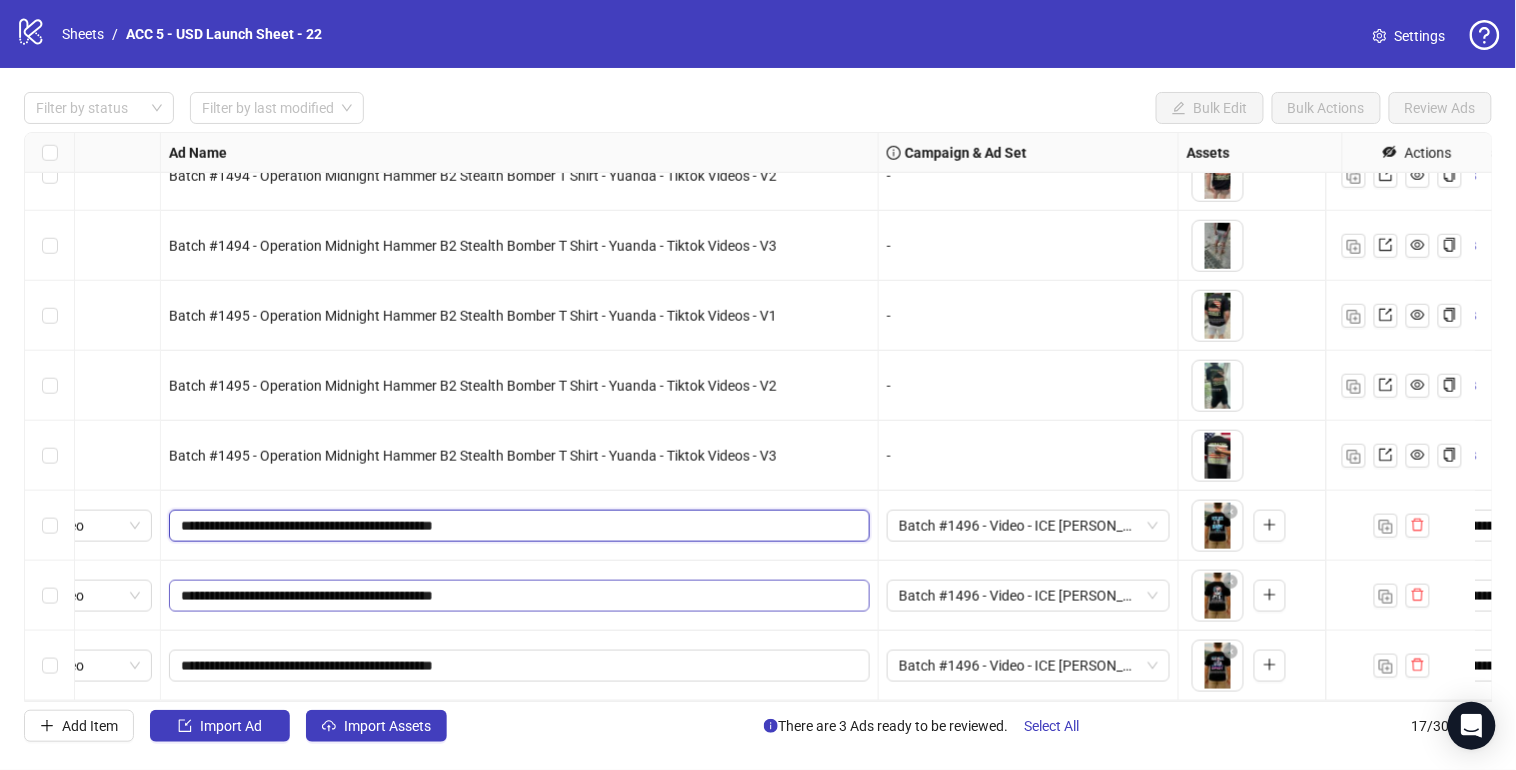 type on "**********" 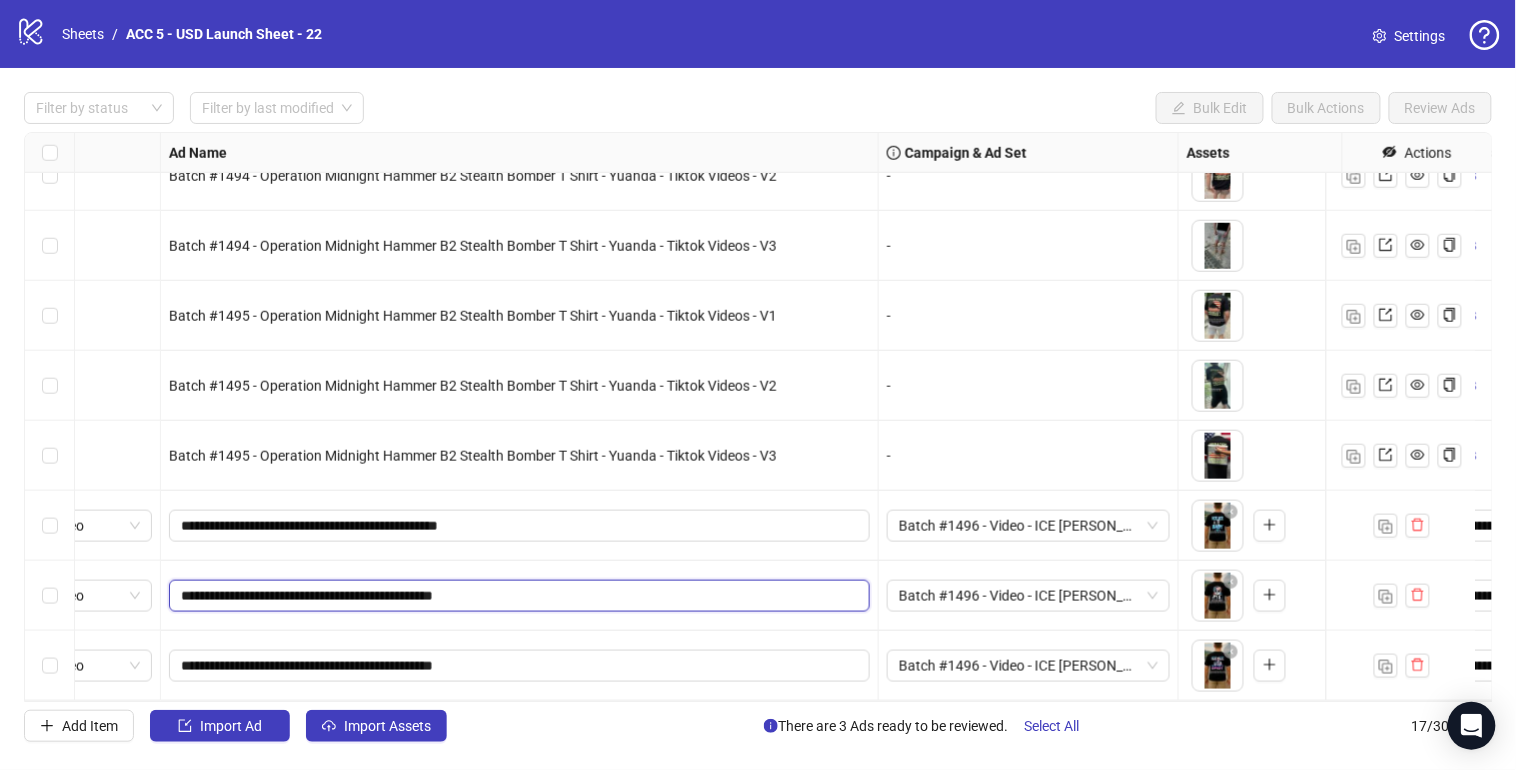 click on "**********" at bounding box center [517, 596] 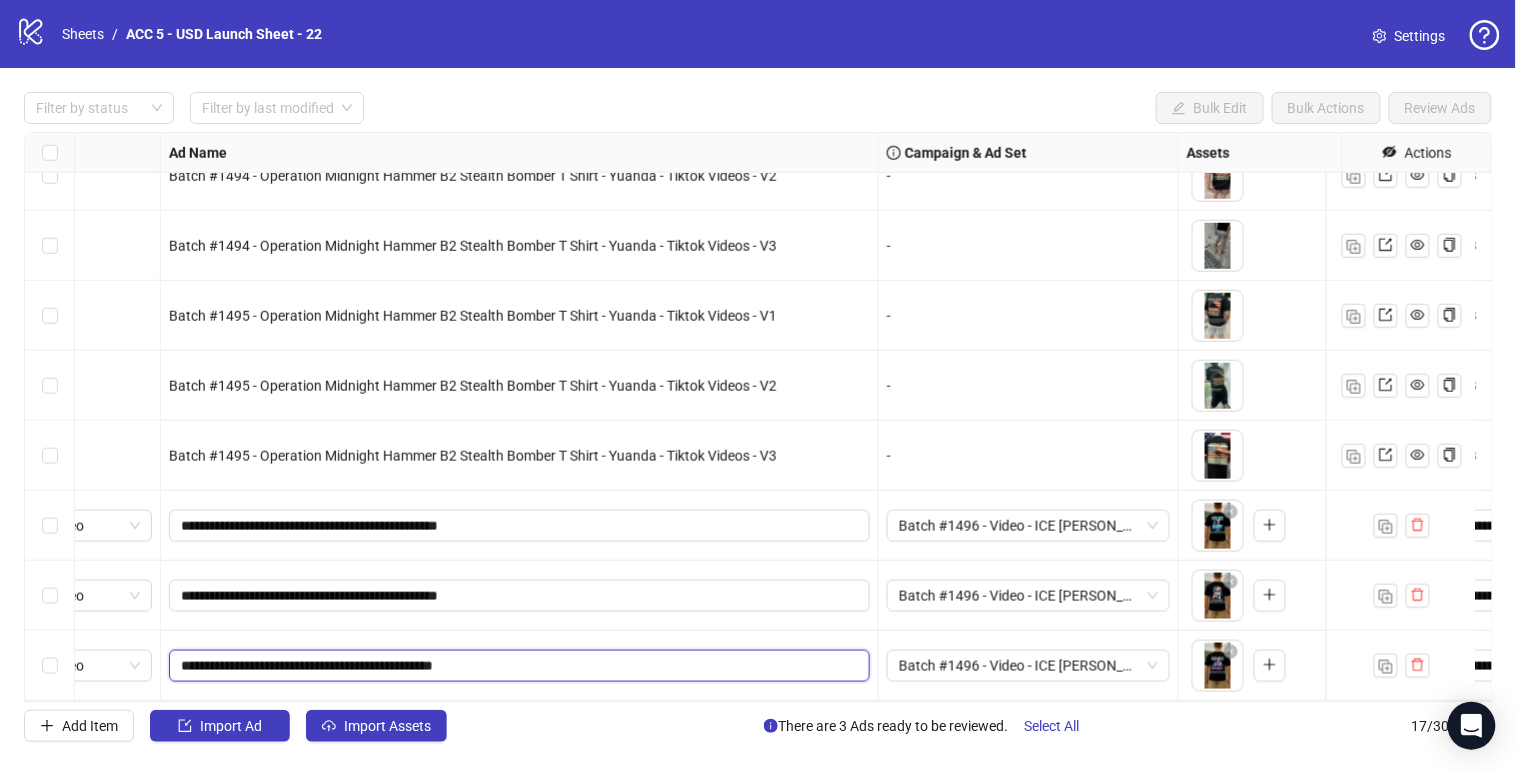 click on "**********" at bounding box center (517, 666) 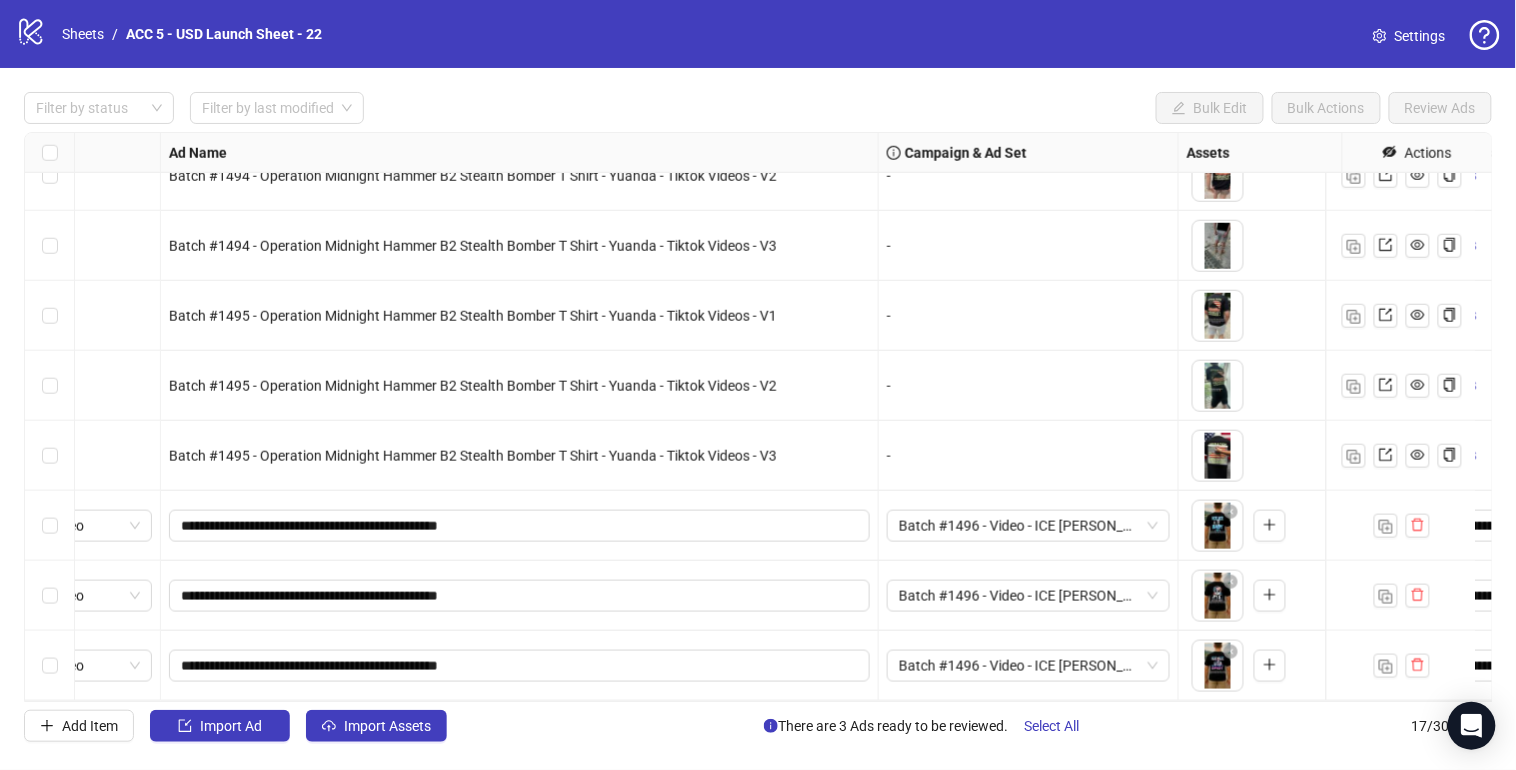 click on "**********" at bounding box center [520, 666] 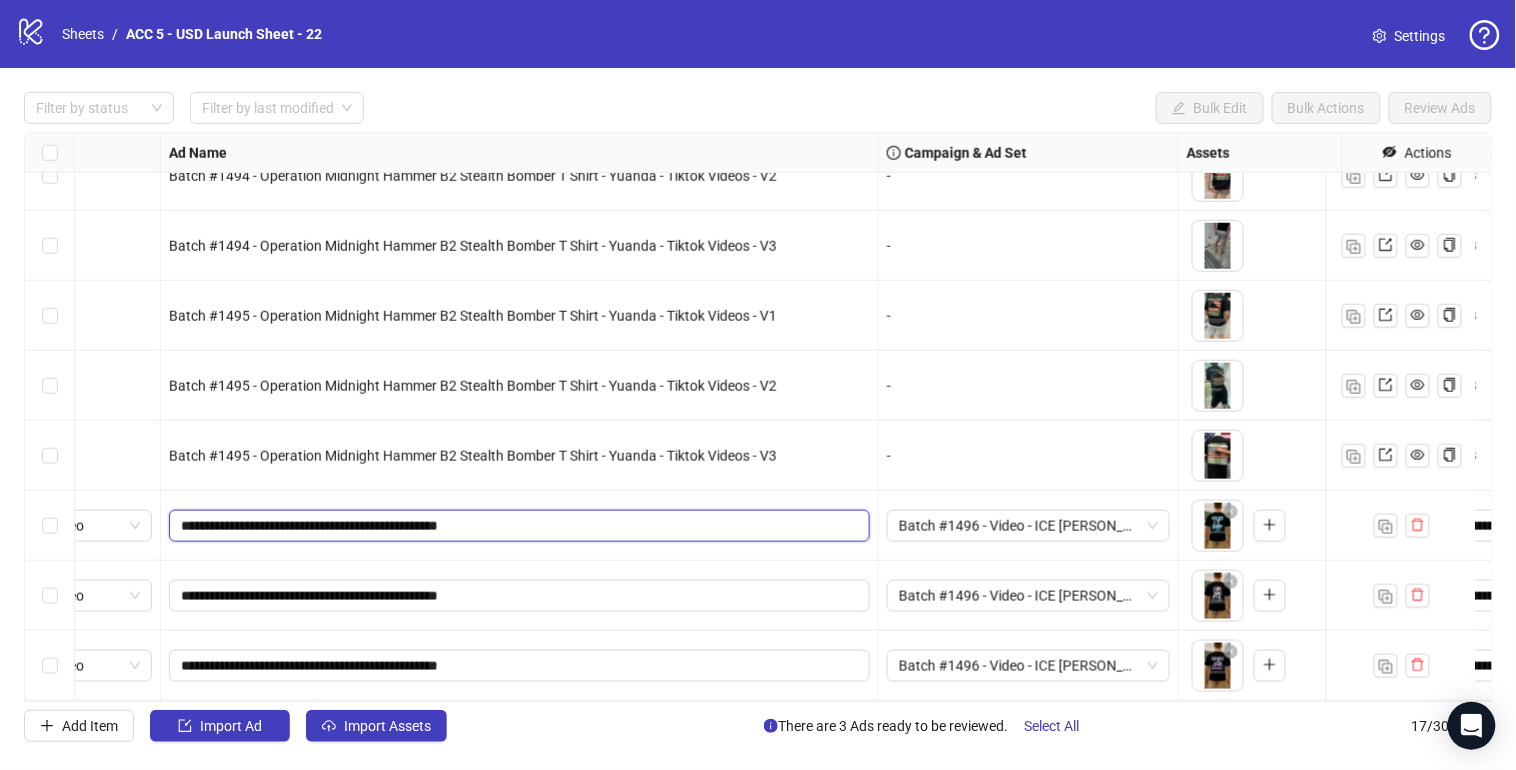 drag, startPoint x: 316, startPoint y: 506, endPoint x: 404, endPoint y: 507, distance: 88.005684 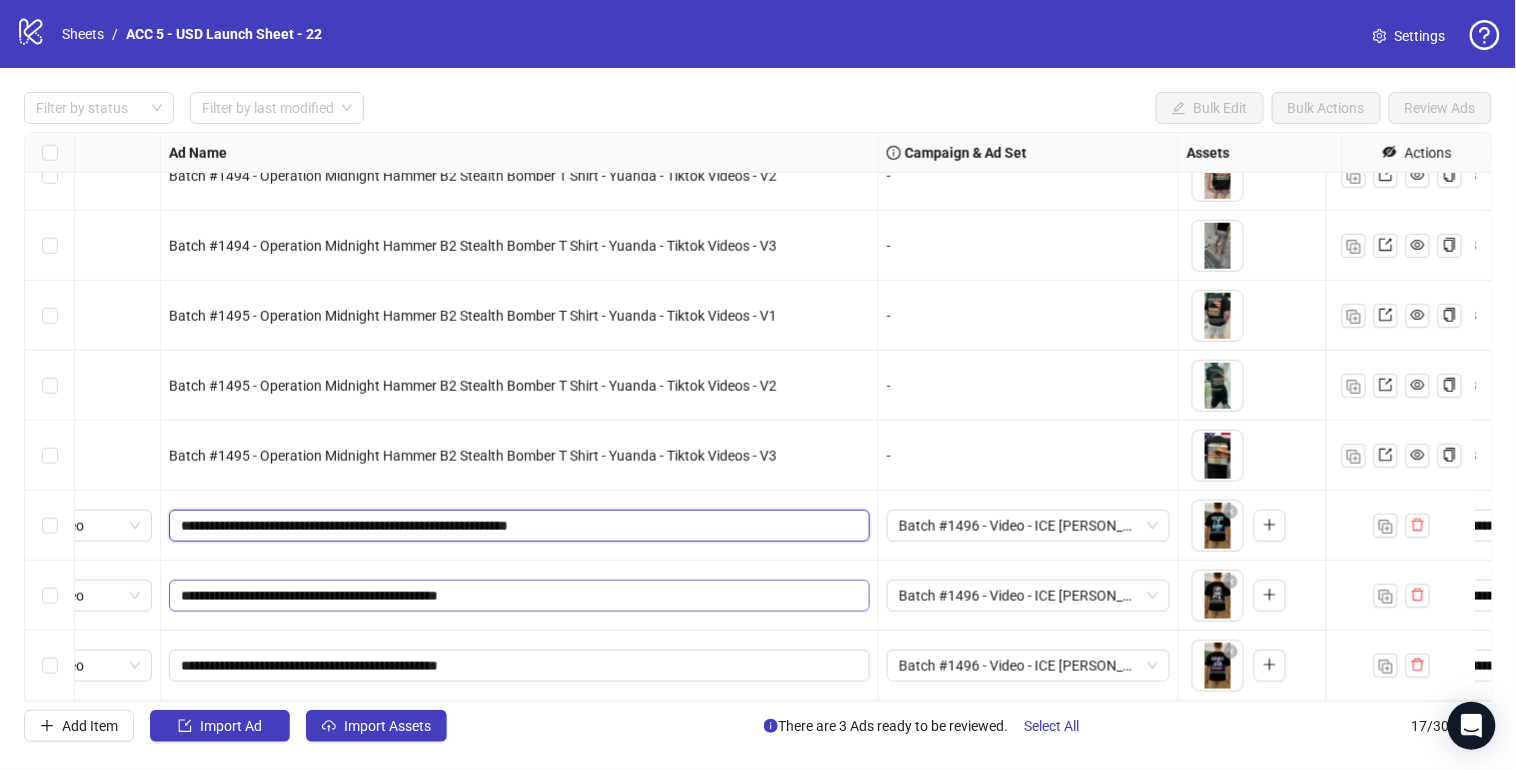 type on "**********" 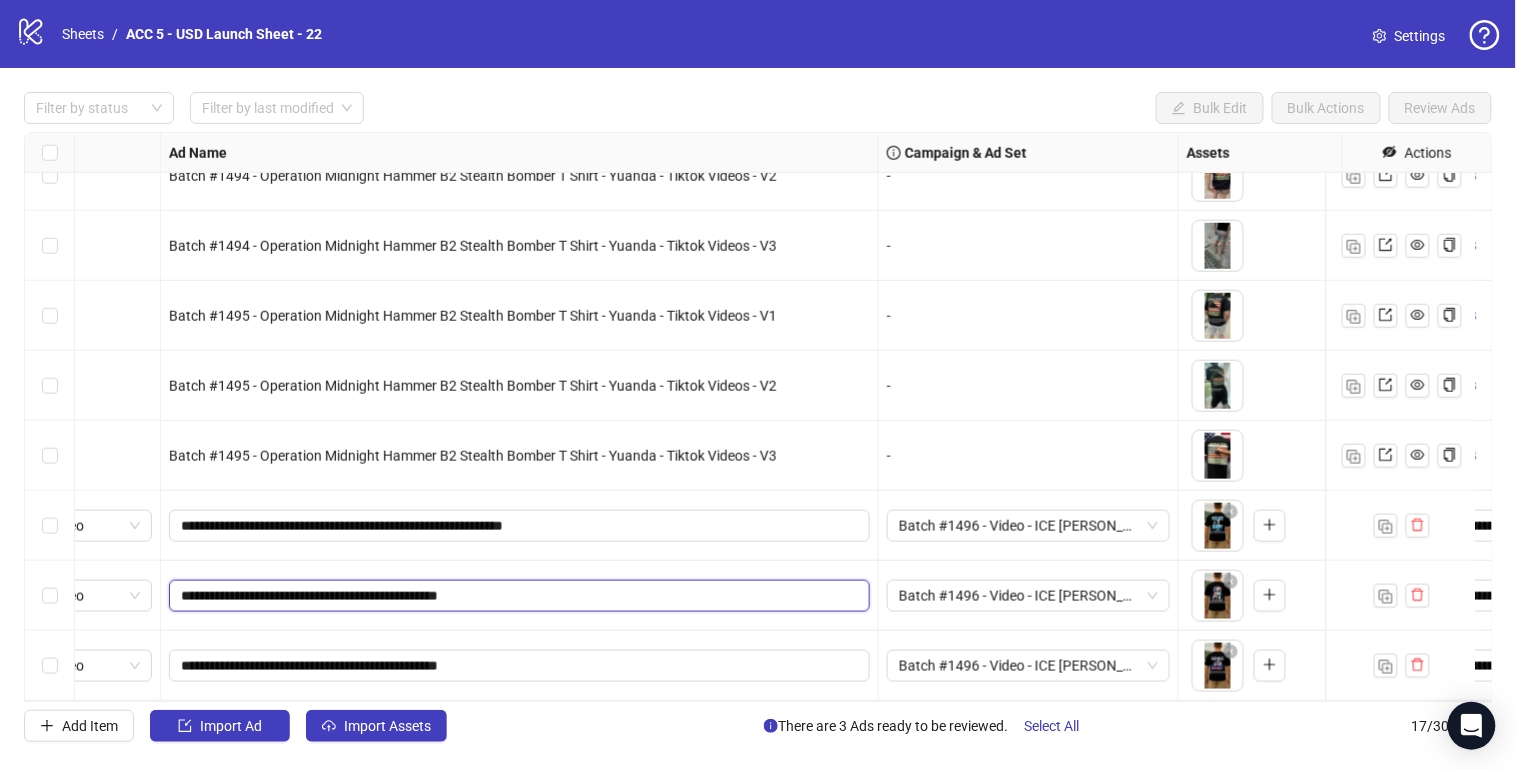 drag, startPoint x: 400, startPoint y: 580, endPoint x: 293, endPoint y: 576, distance: 107.07474 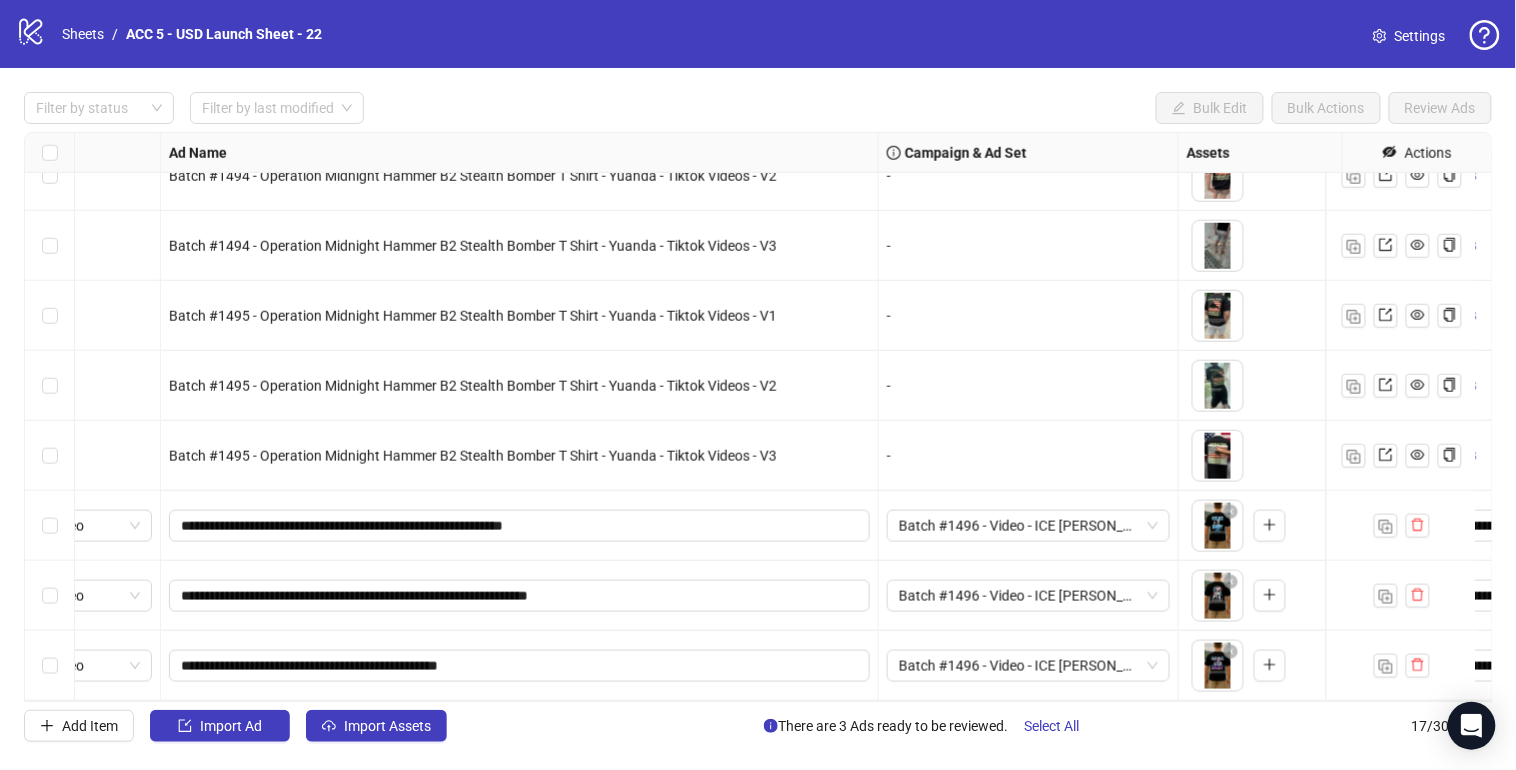 click on "**********" at bounding box center (520, 596) 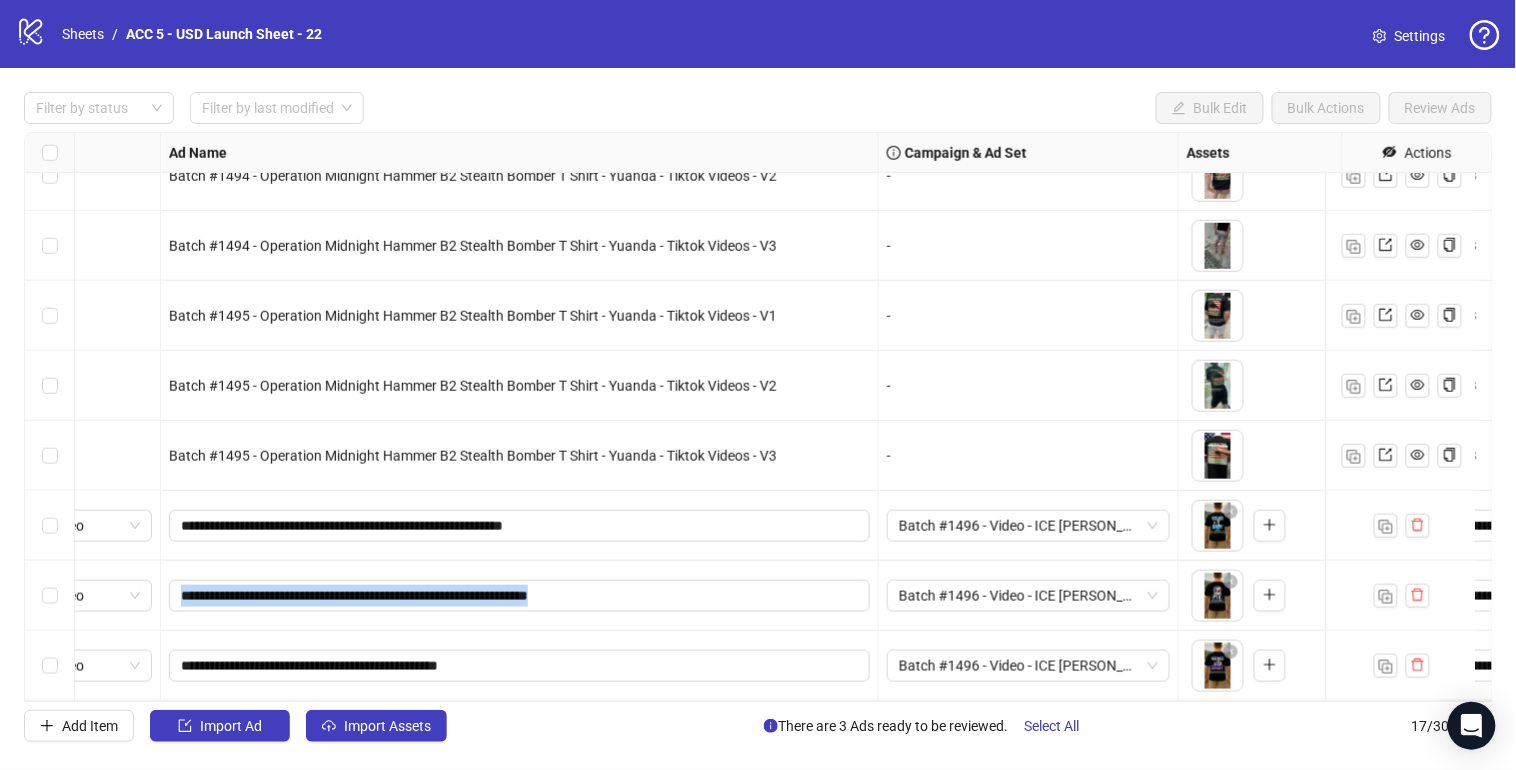 click on "**********" at bounding box center [520, 596] 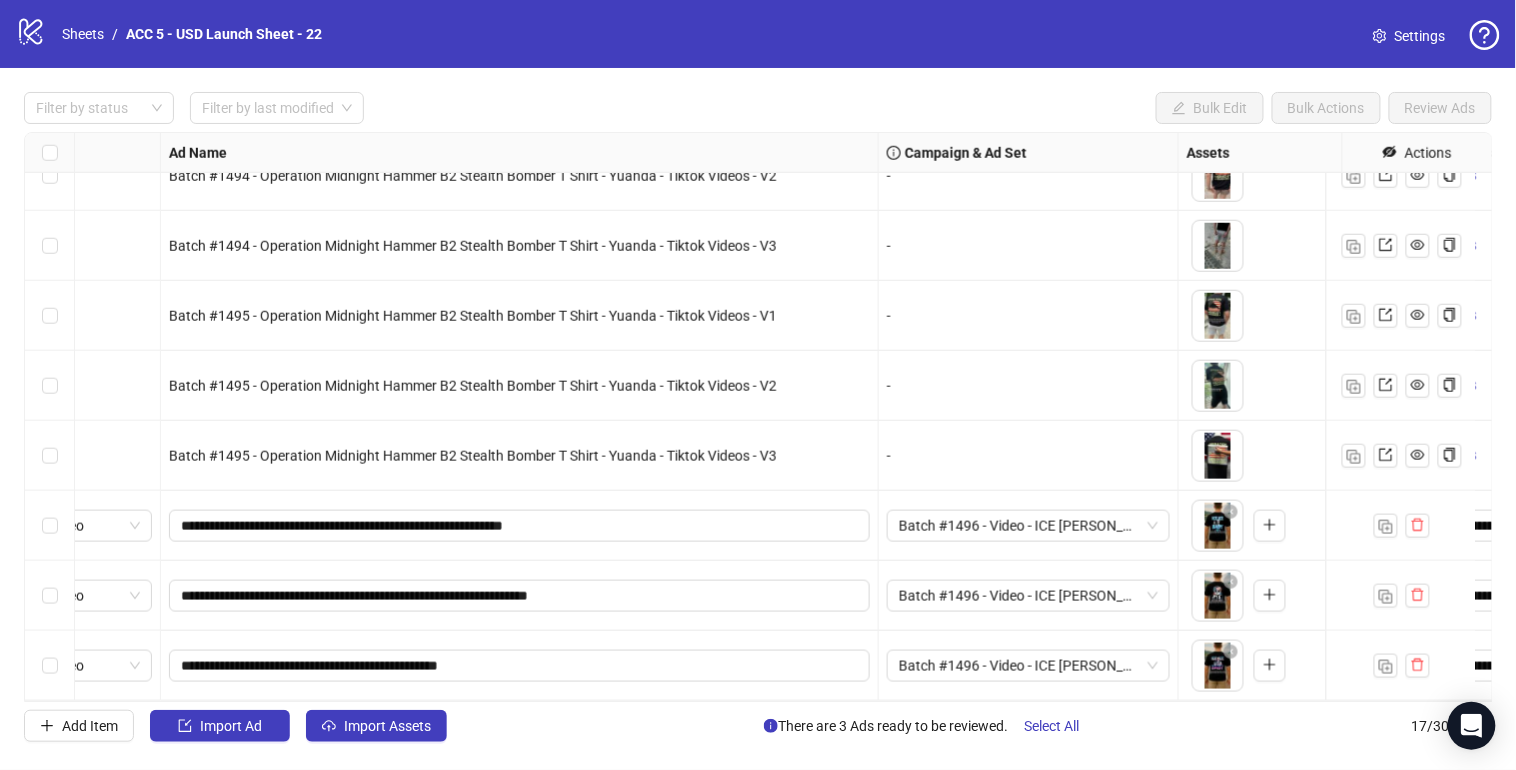 click on "**********" at bounding box center (520, 666) 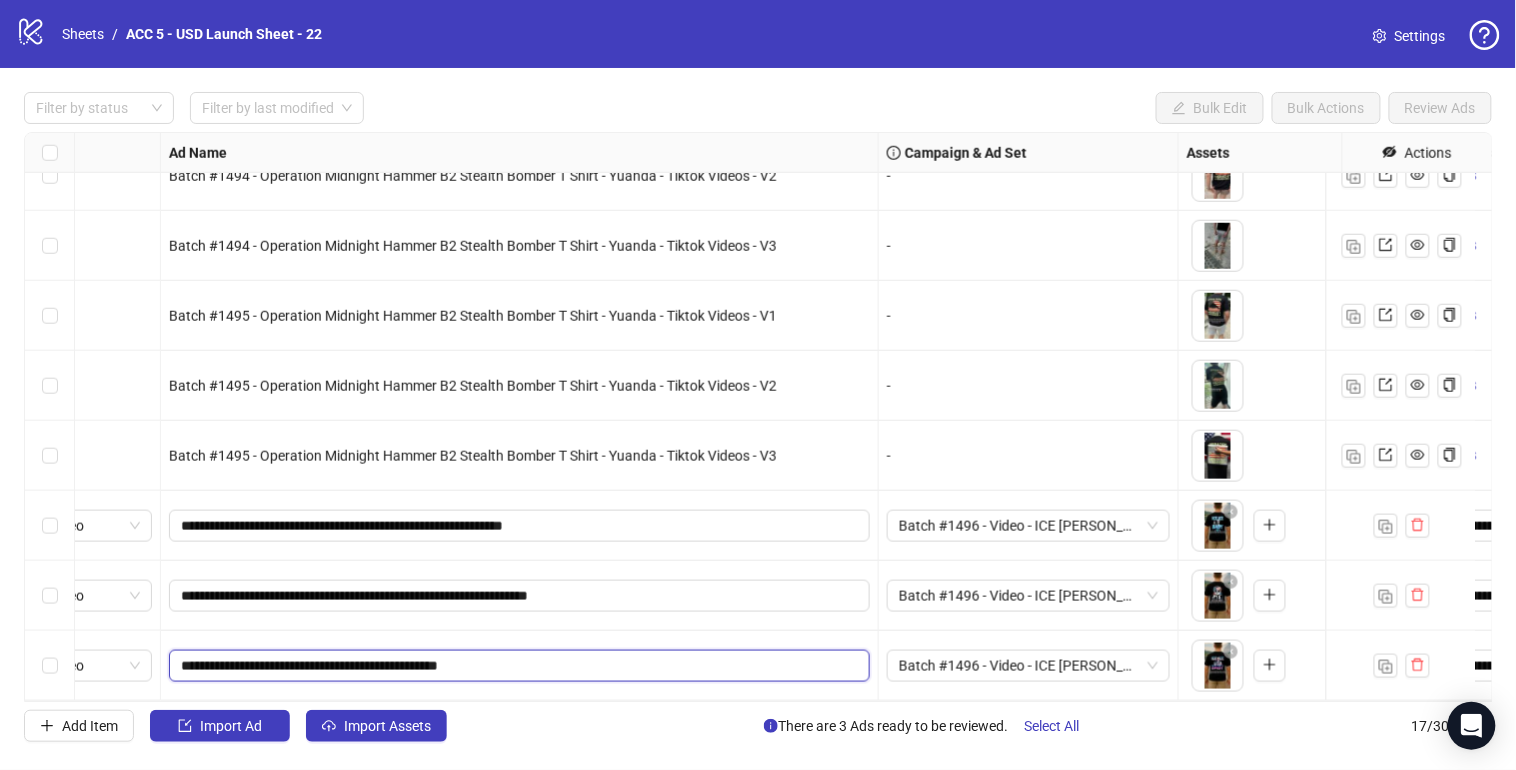 drag, startPoint x: 271, startPoint y: 648, endPoint x: 403, endPoint y: 648, distance: 132 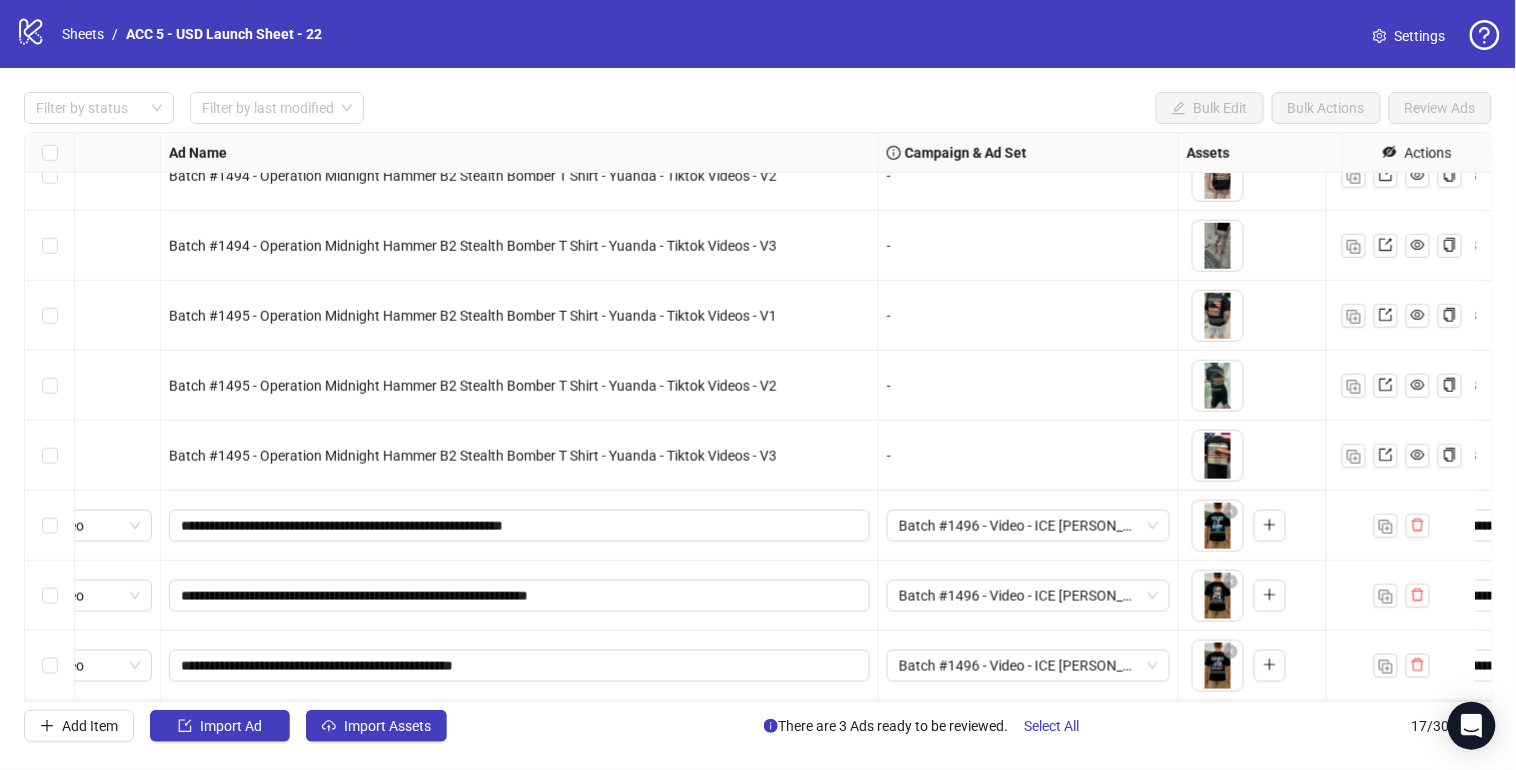 click on "**********" at bounding box center (520, 666) 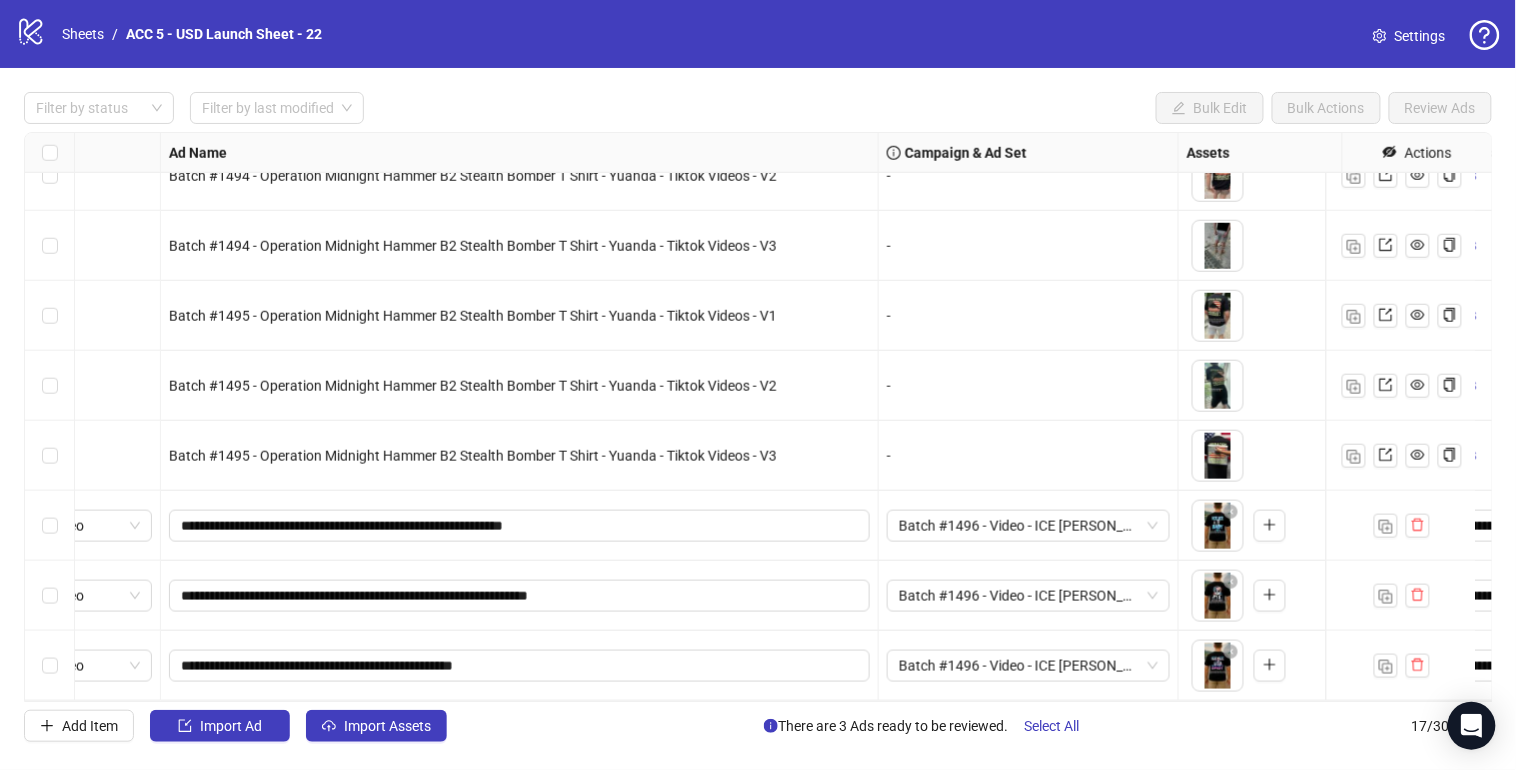 click on "**********" at bounding box center (520, 666) 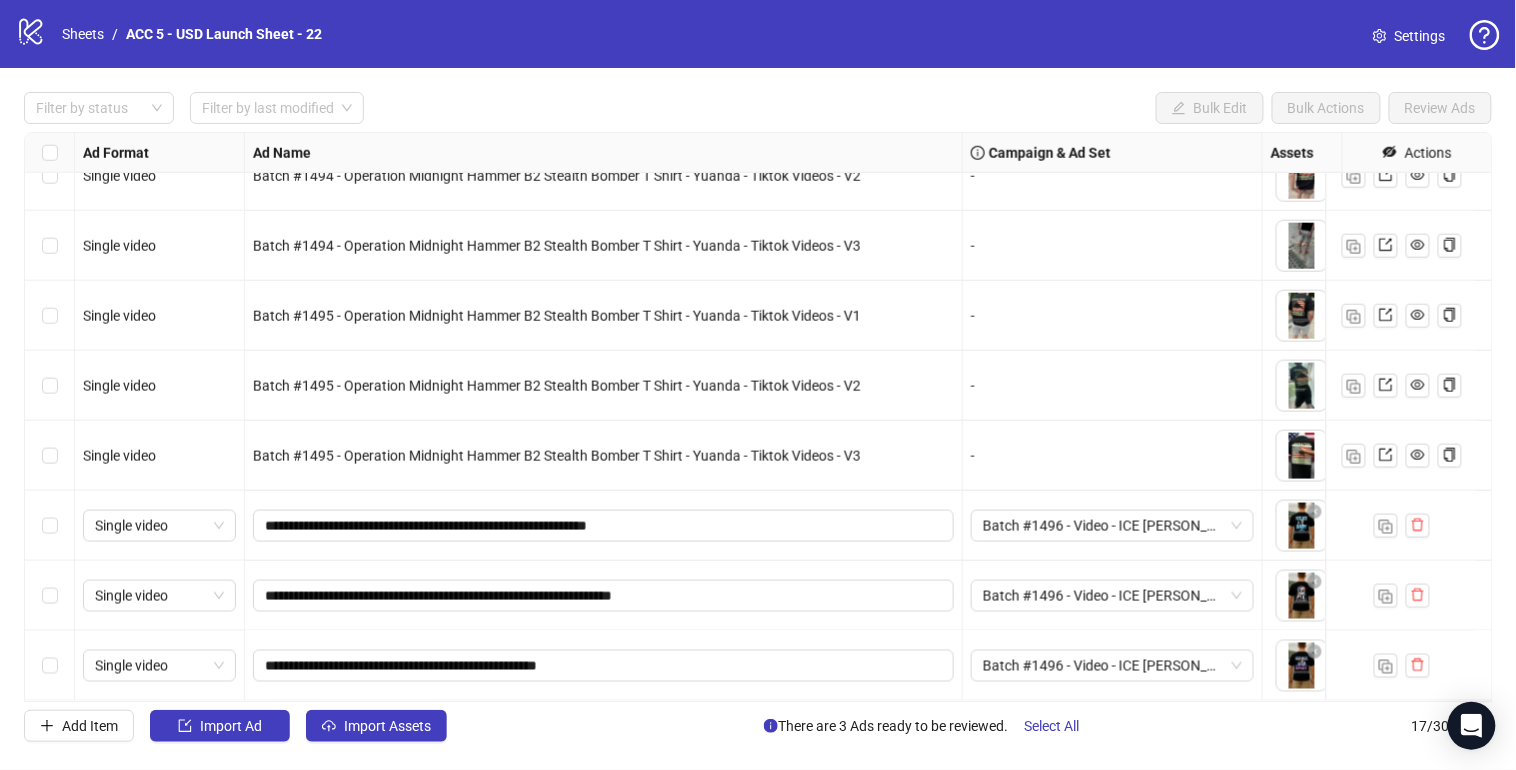 scroll, scrollTop: 677, scrollLeft: 163, axis: both 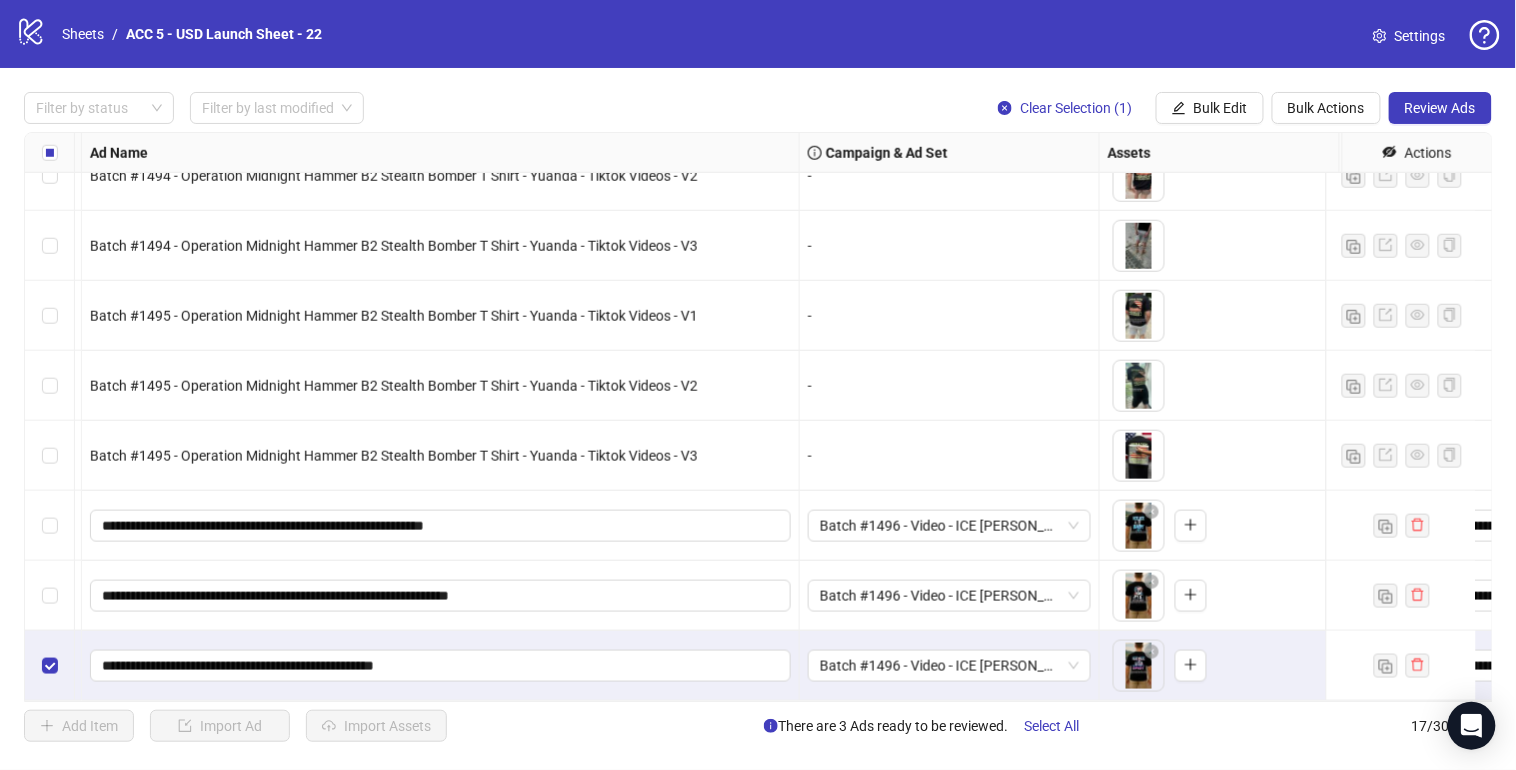 click at bounding box center (50, 596) 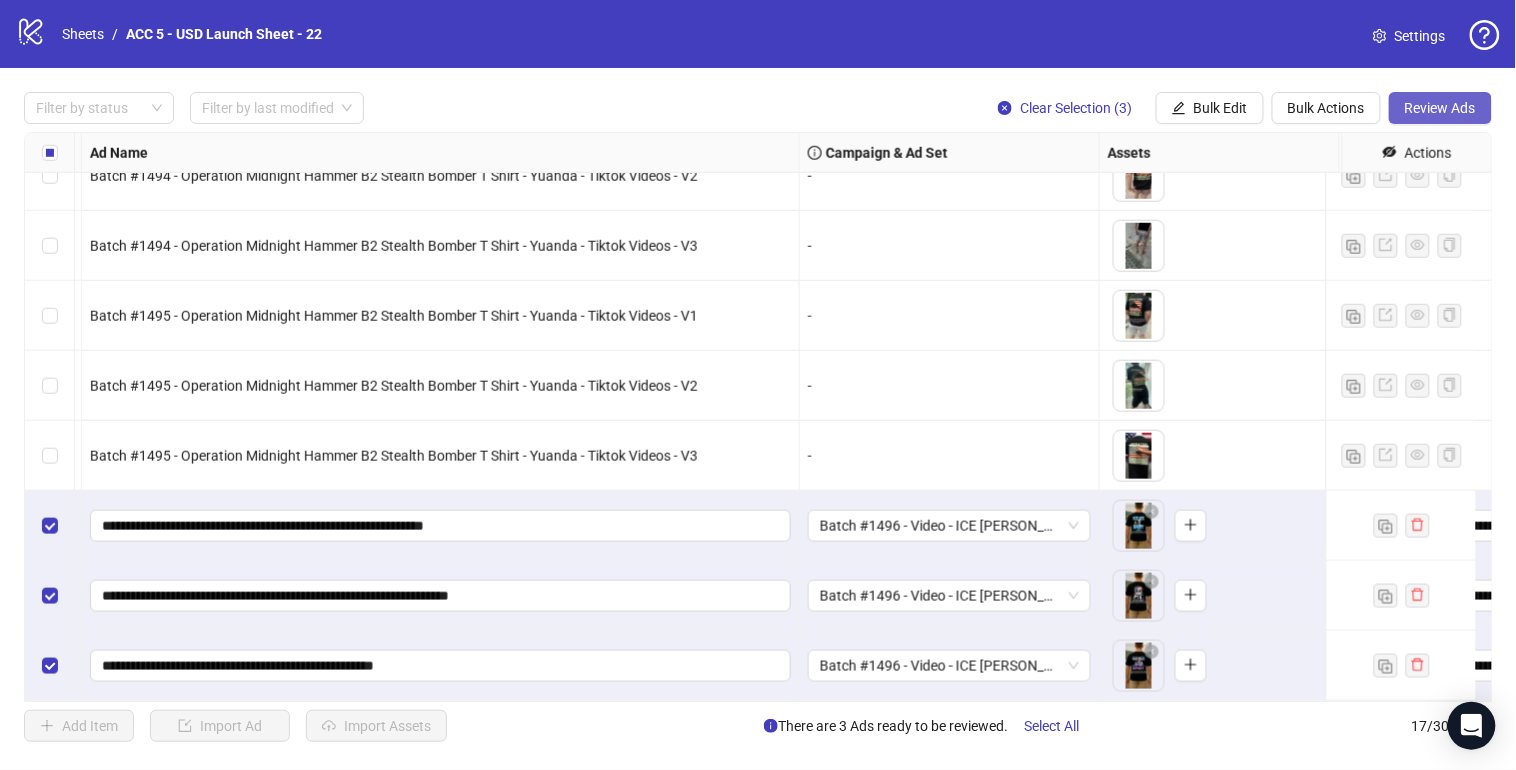 click on "Review Ads" at bounding box center [1440, 108] 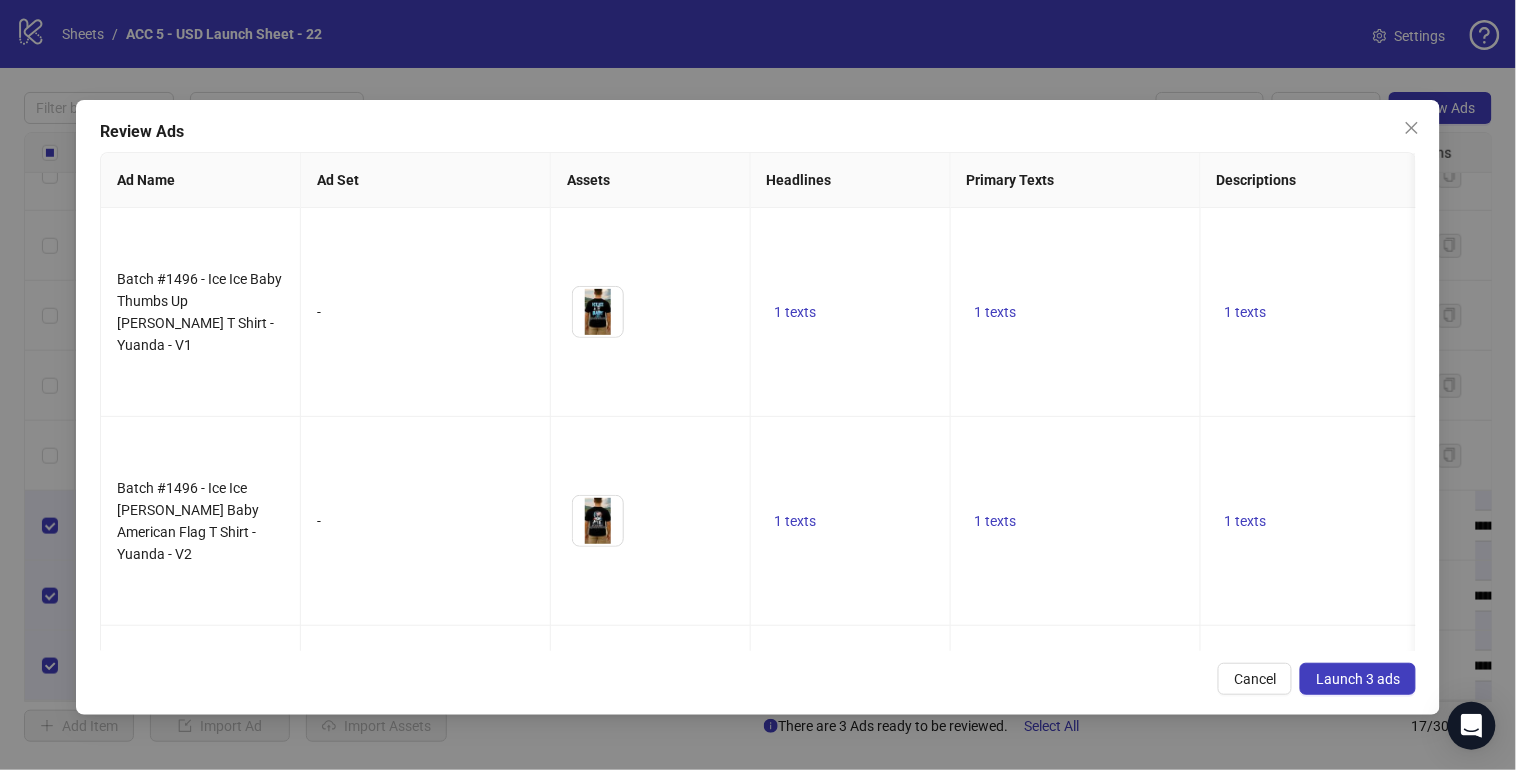 click on "Launch 3 ads" at bounding box center (1358, 679) 